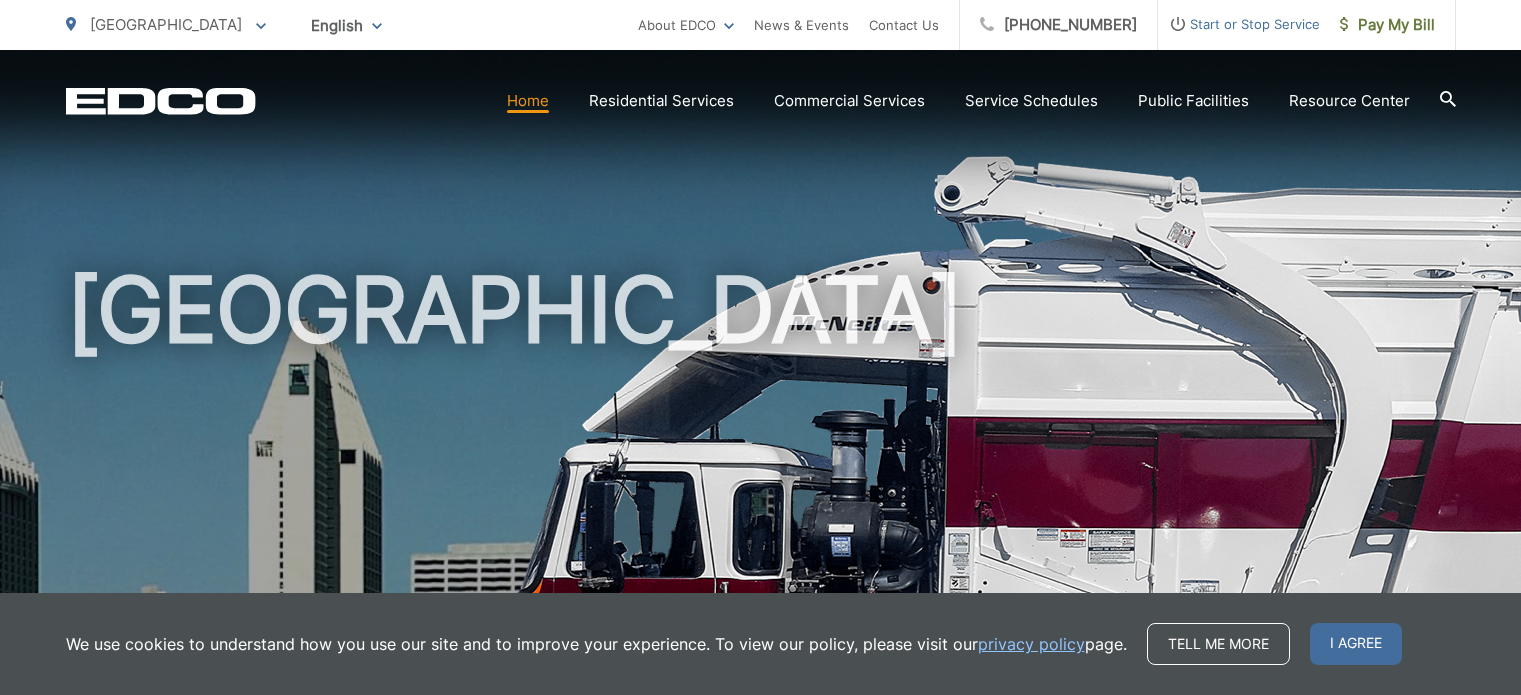 scroll, scrollTop: 0, scrollLeft: 0, axis: both 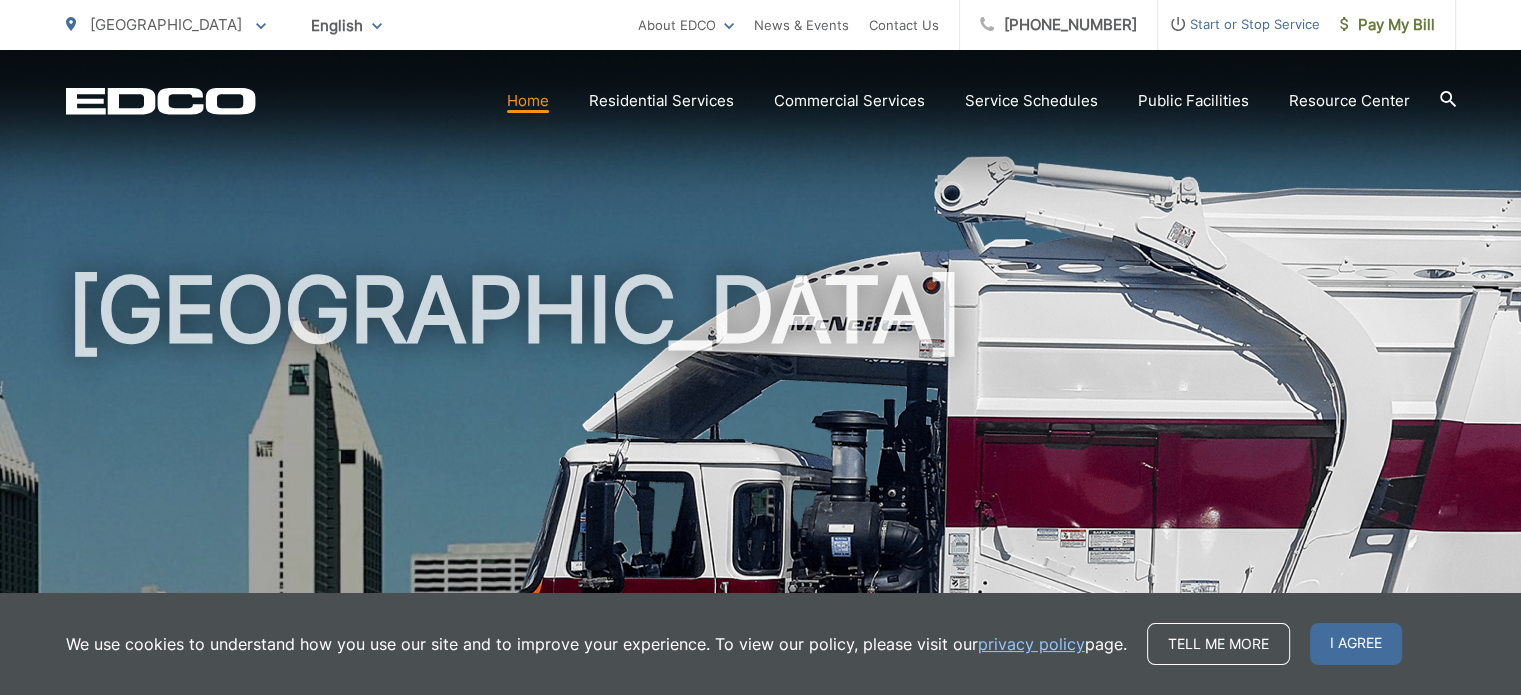 click on "Start or Stop Service" at bounding box center (1239, 24) 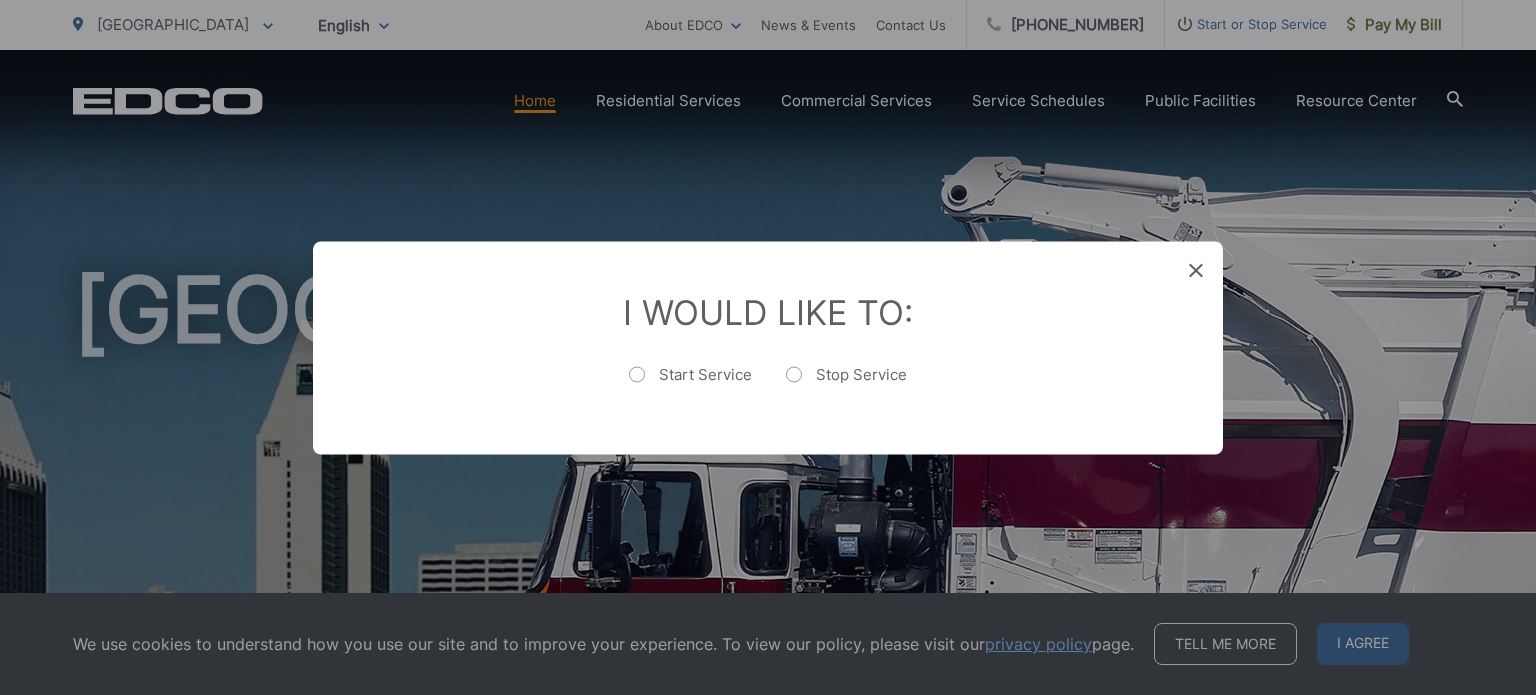click at bounding box center [753, 347] 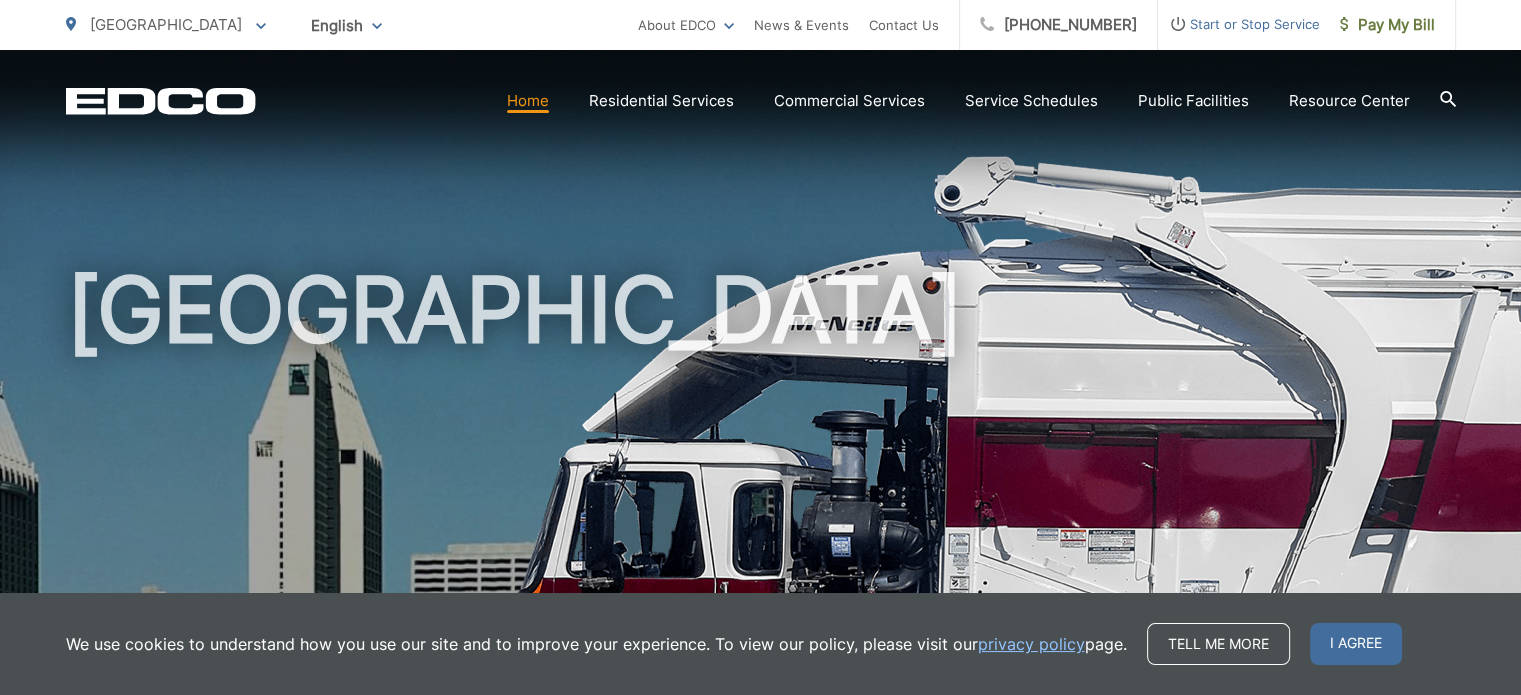 click on "[GEOGRAPHIC_DATA]" at bounding box center [761, 462] 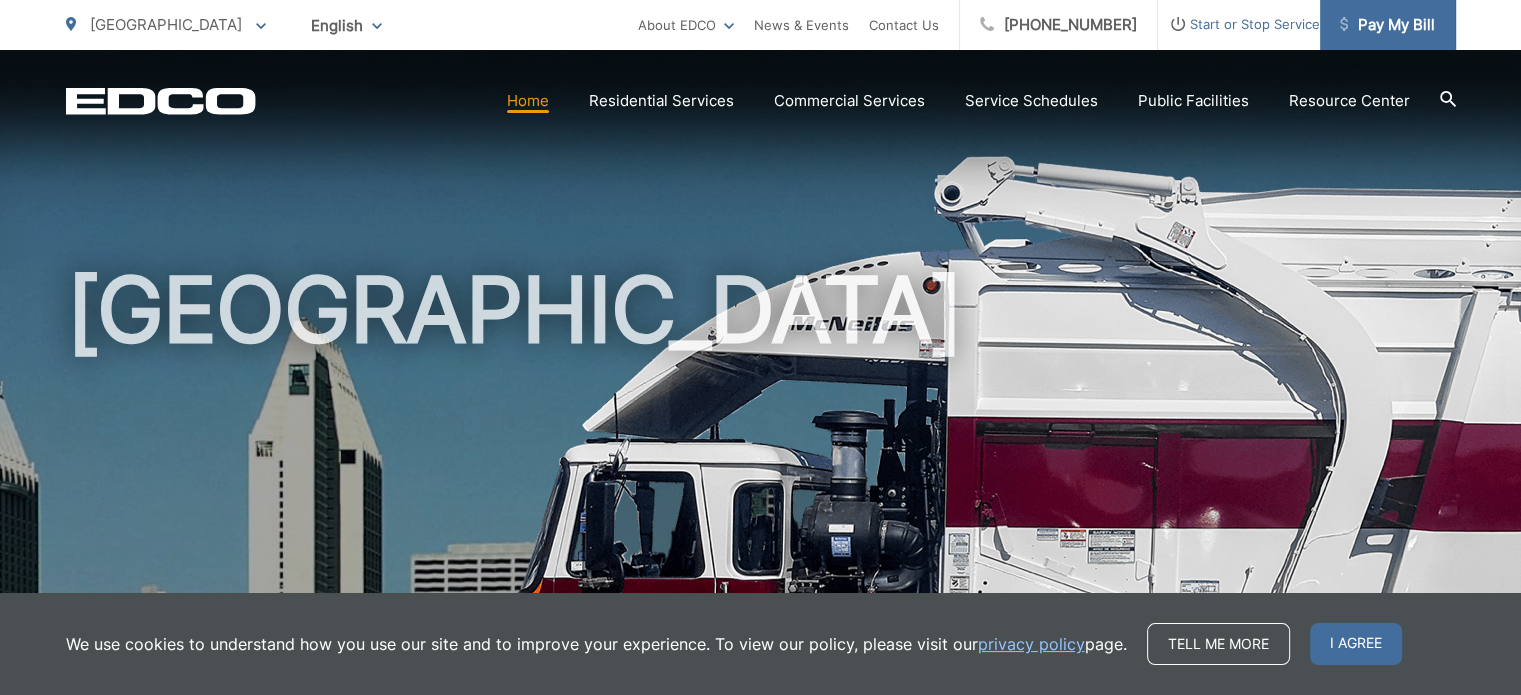 click on "Pay My Bill" at bounding box center [1387, 25] 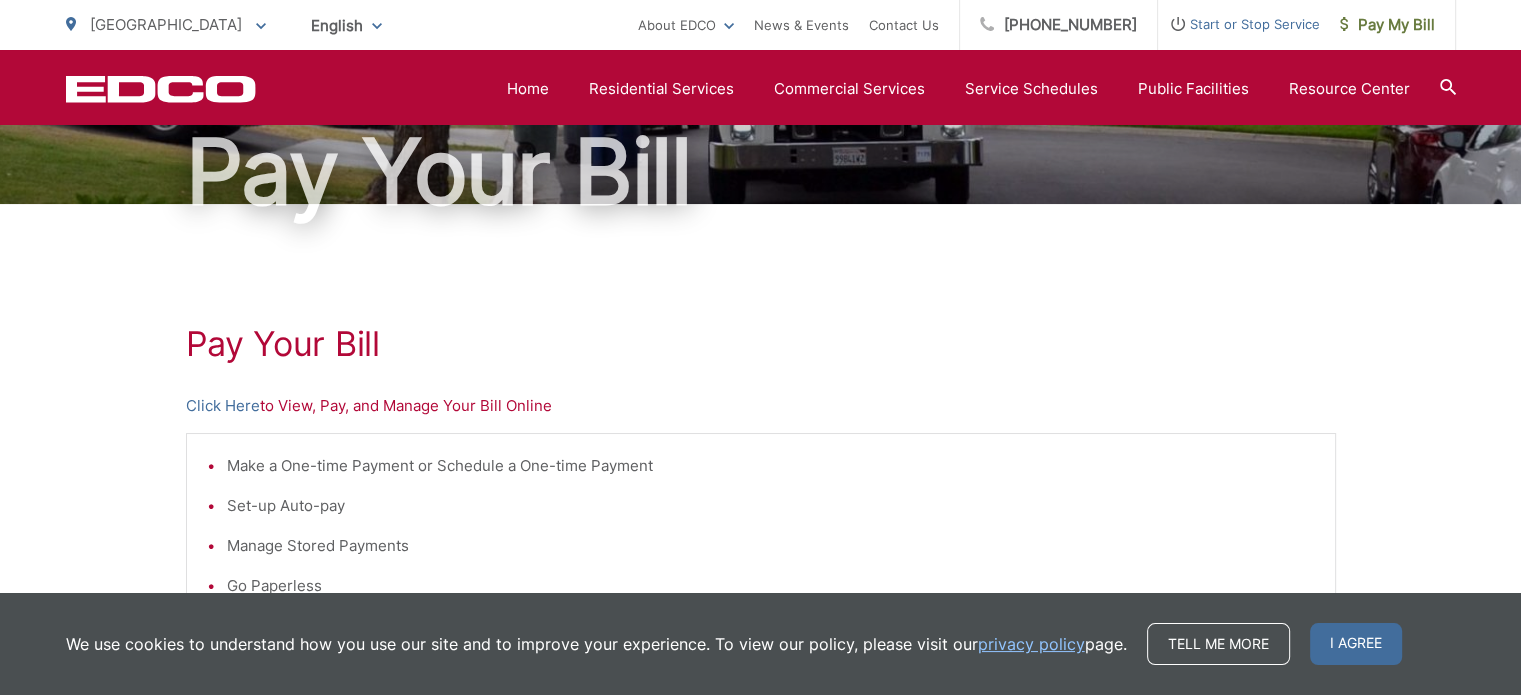 scroll, scrollTop: 160, scrollLeft: 0, axis: vertical 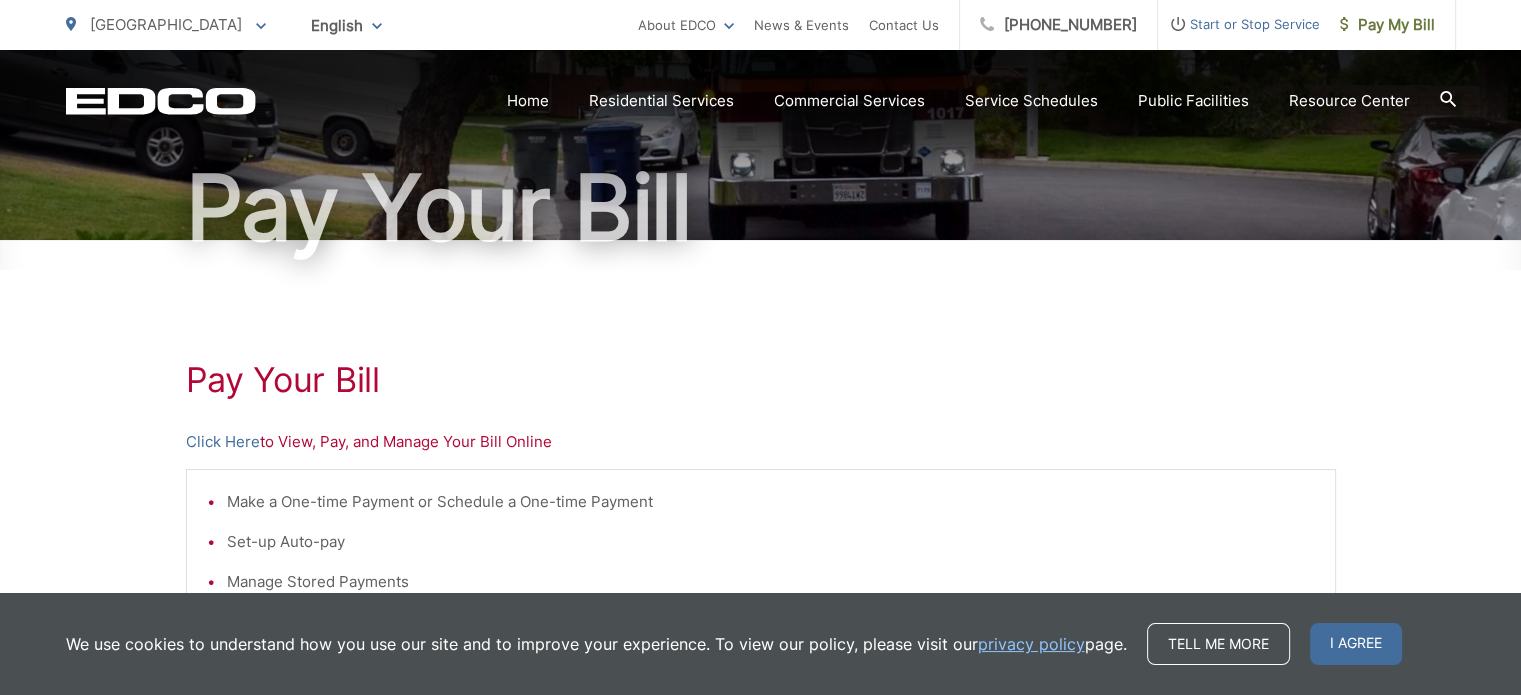 click on "Click Here  to View, Pay, and Manage Your Bill Online" at bounding box center (761, 442) 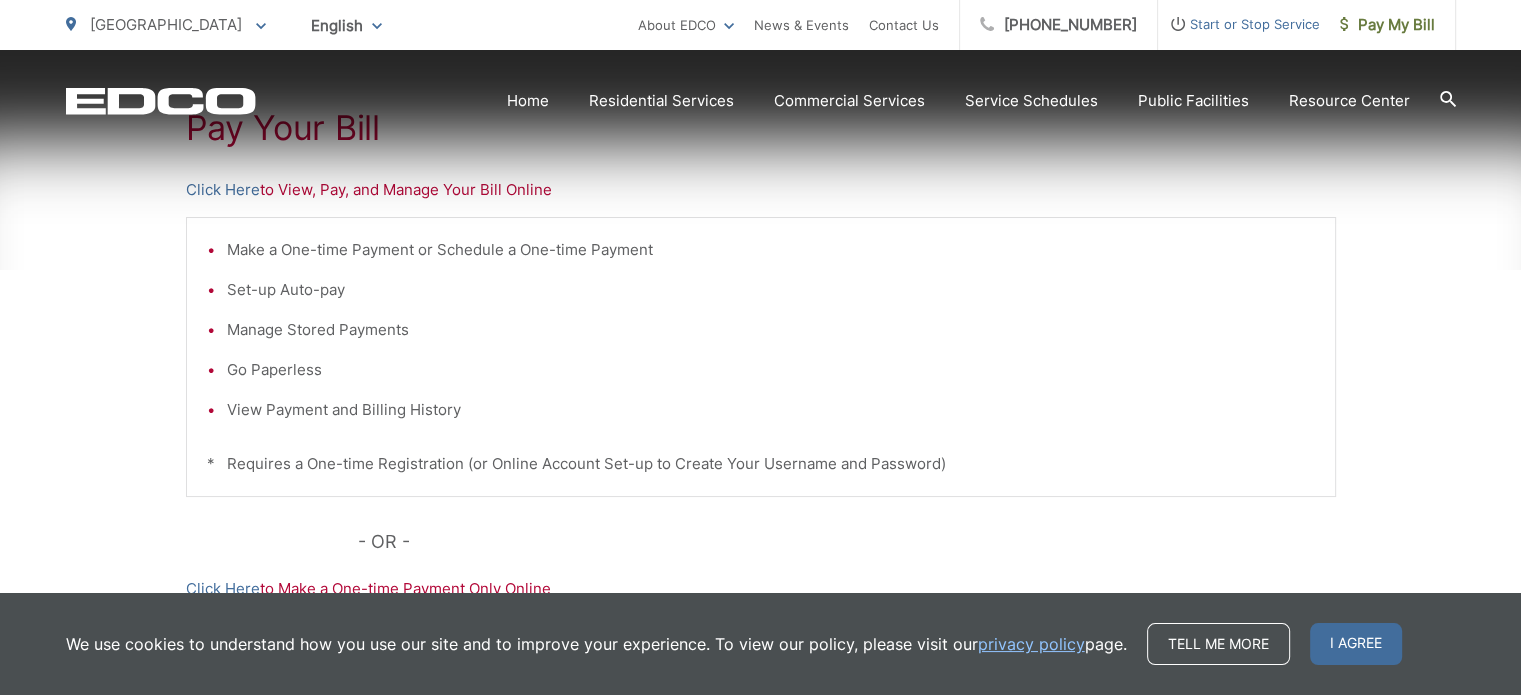 scroll, scrollTop: 456, scrollLeft: 0, axis: vertical 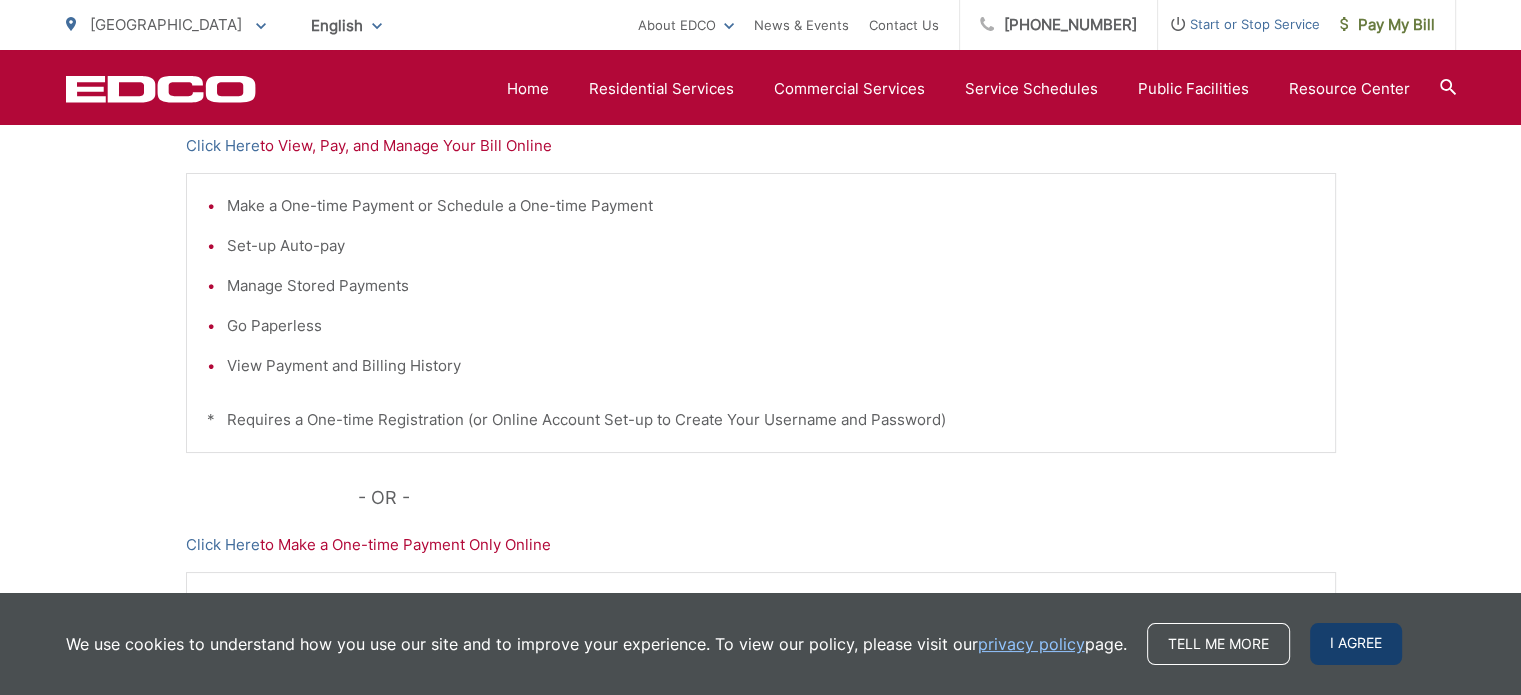 click on "I agree" at bounding box center (1356, 644) 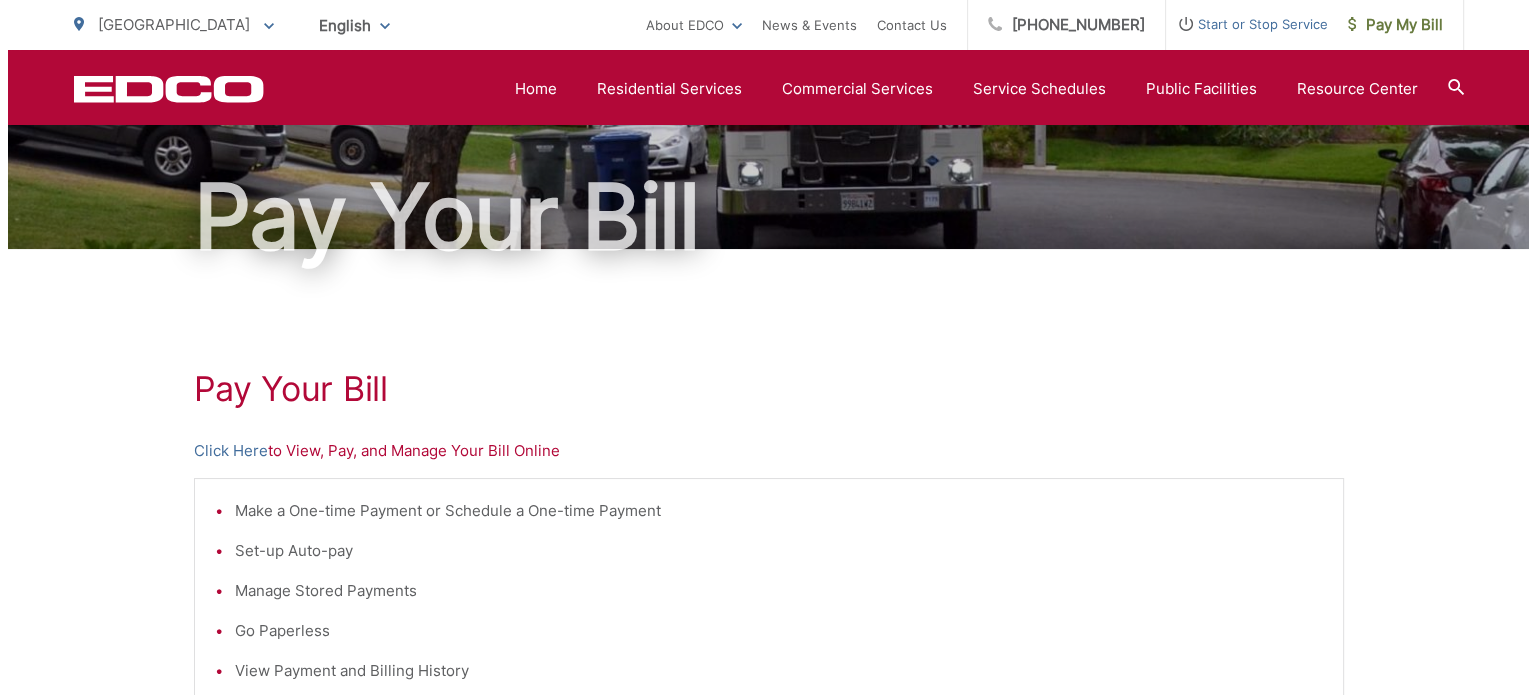 scroll, scrollTop: 80, scrollLeft: 0, axis: vertical 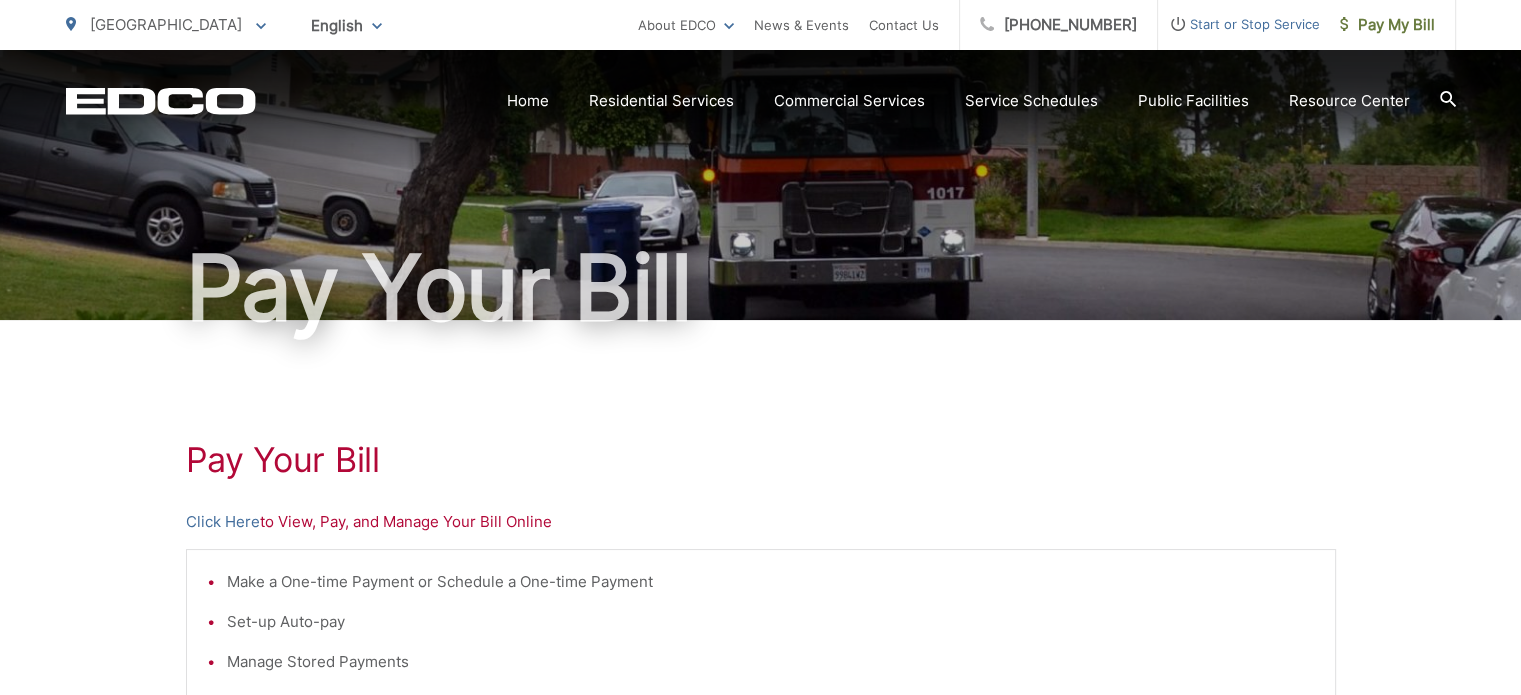 click on "Click Here  to View, Pay, and Manage Your Bill Online" at bounding box center [761, 522] 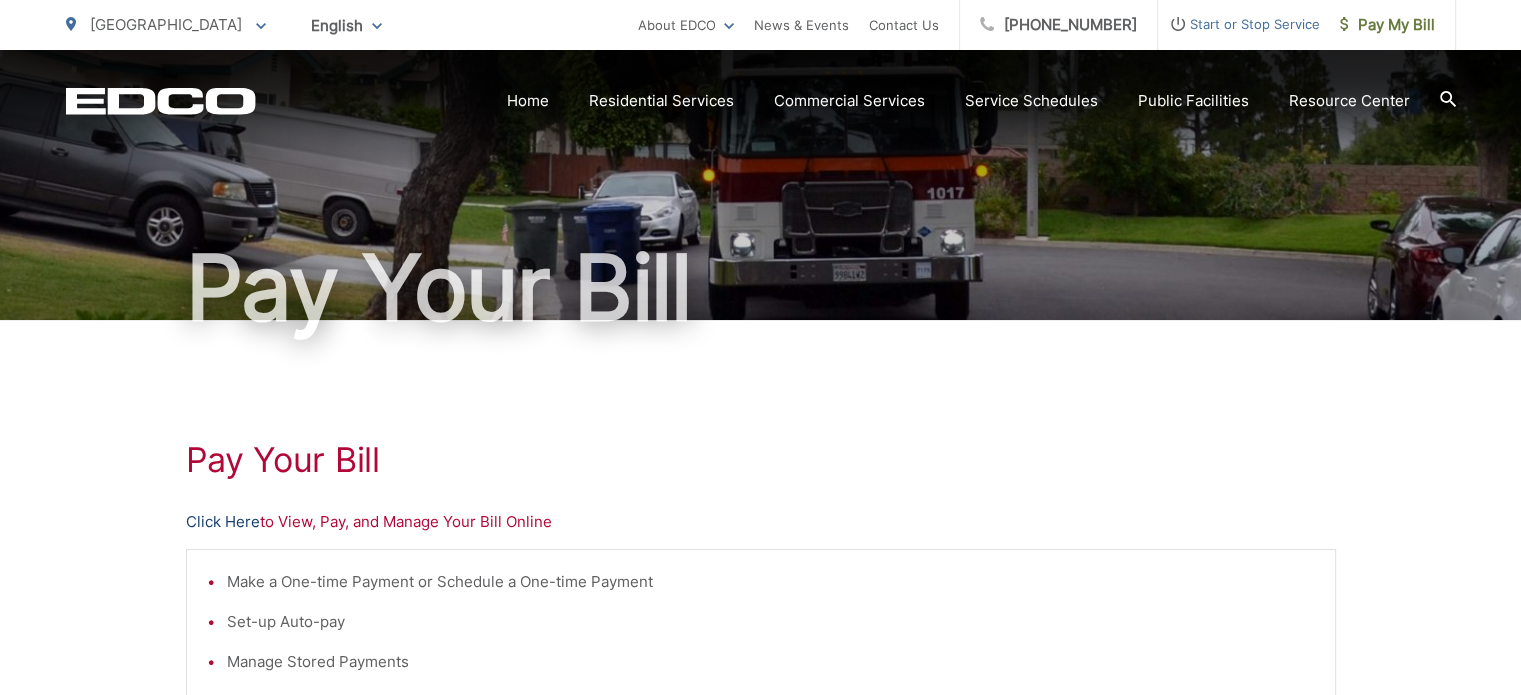 click on "Click Here" at bounding box center (223, 522) 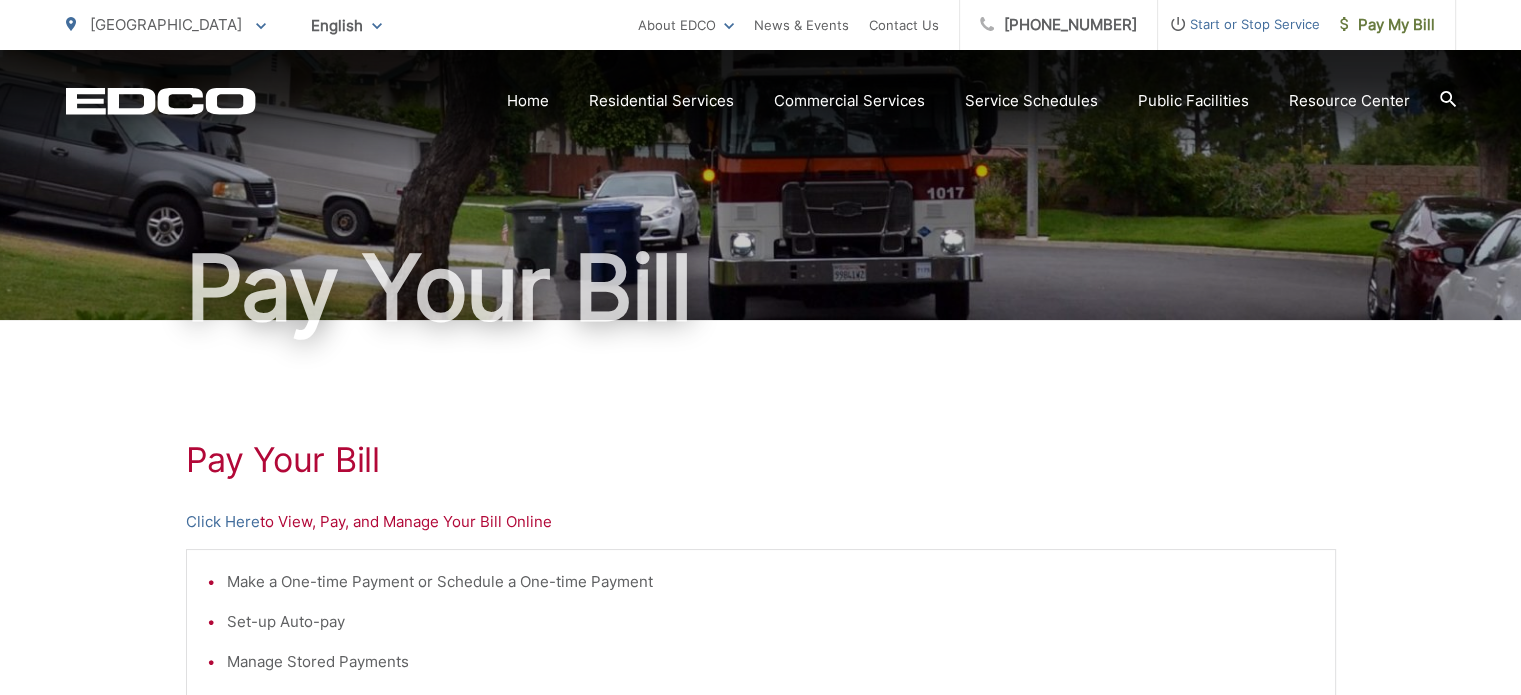 click on "Start or Stop Service" at bounding box center (1239, 24) 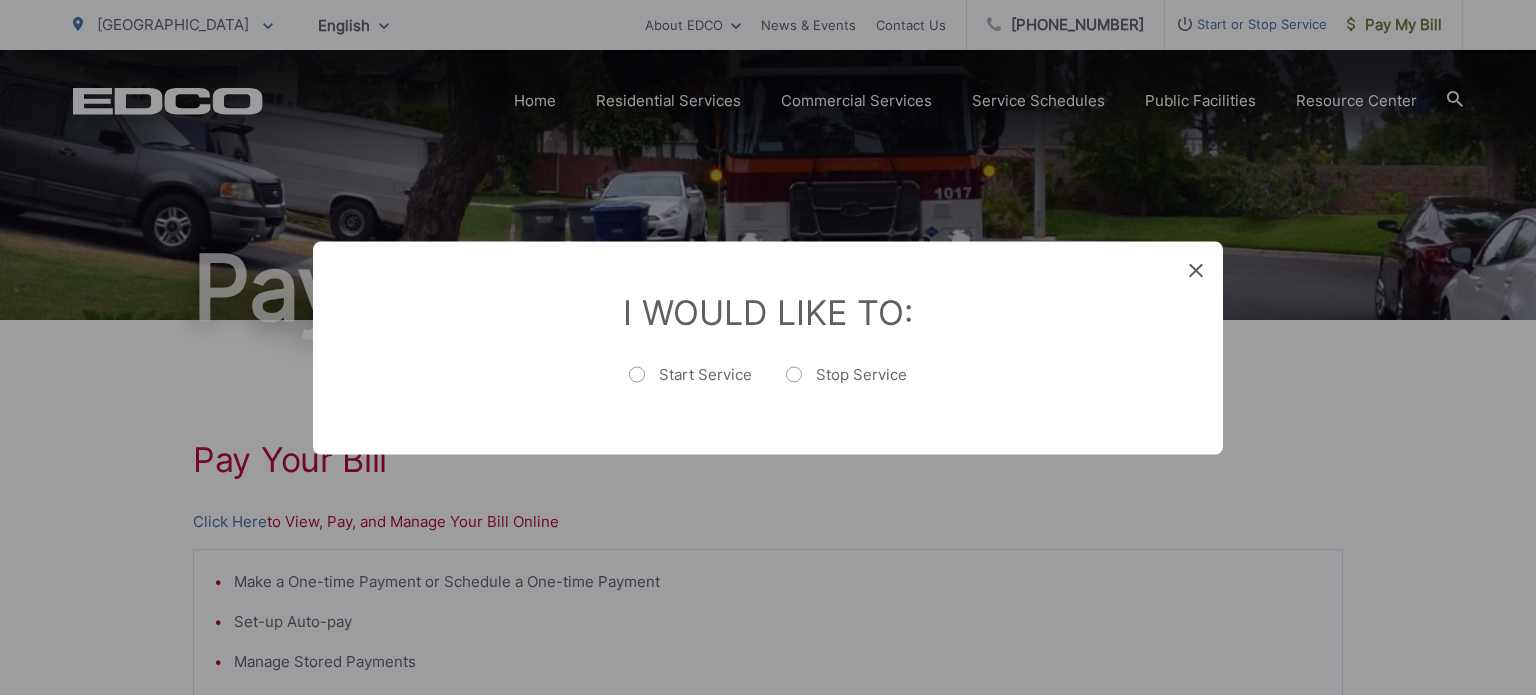 click on "Stop Service" at bounding box center [846, 384] 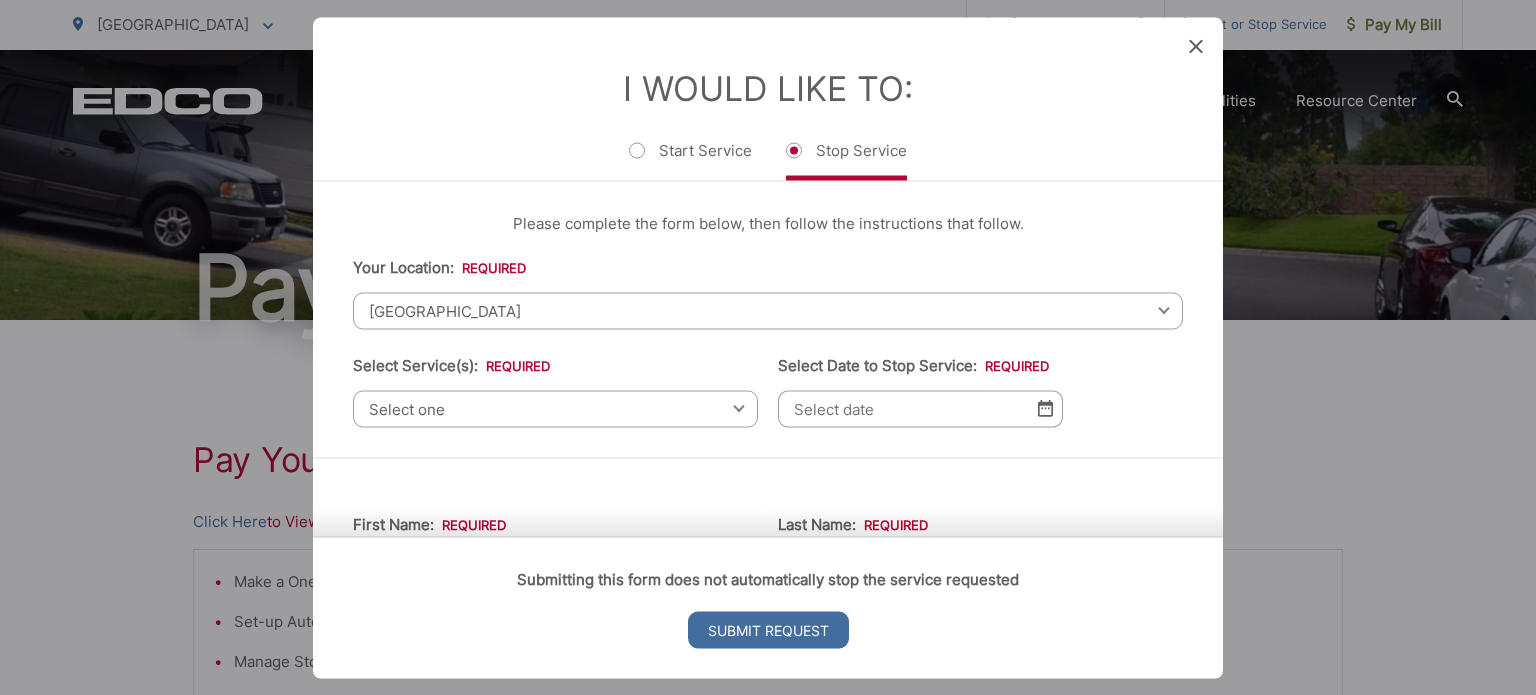 click on "[GEOGRAPHIC_DATA]" at bounding box center (768, 310) 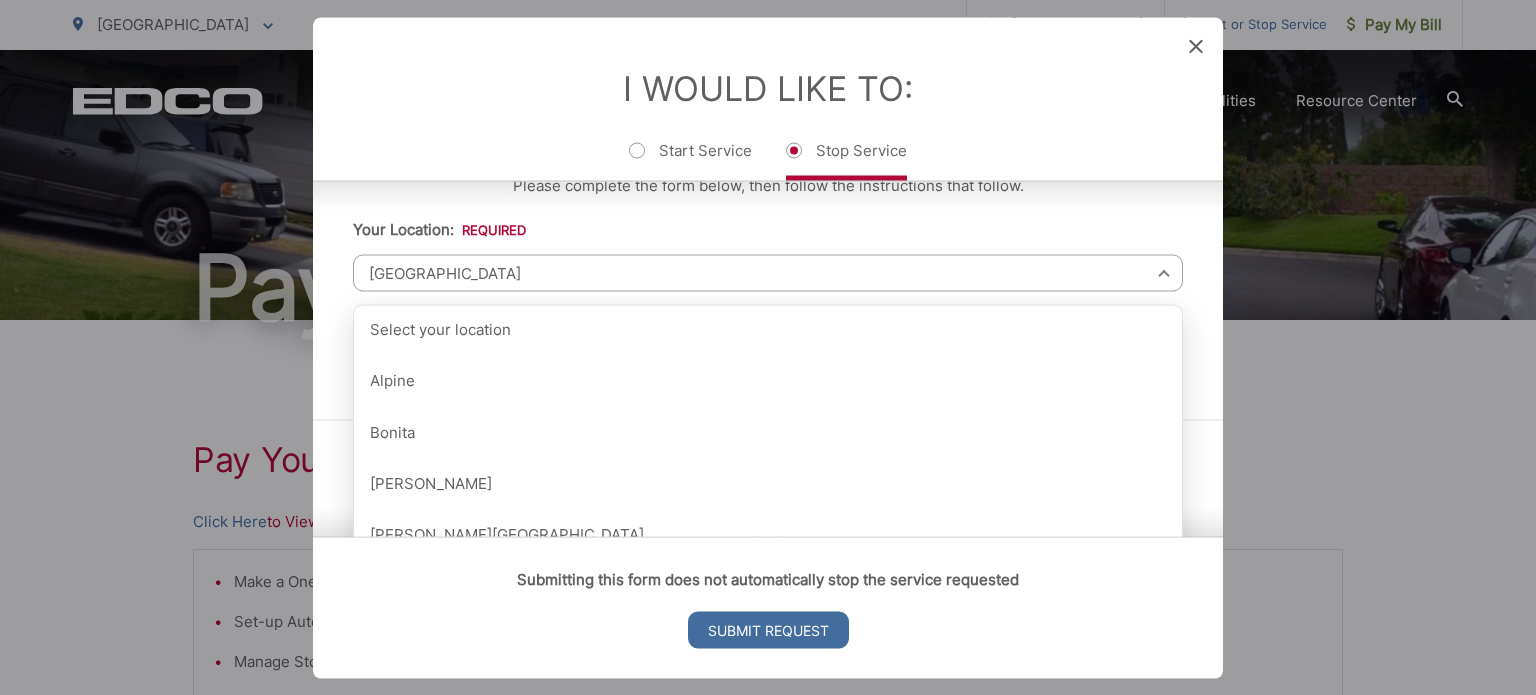 scroll, scrollTop: 16, scrollLeft: 0, axis: vertical 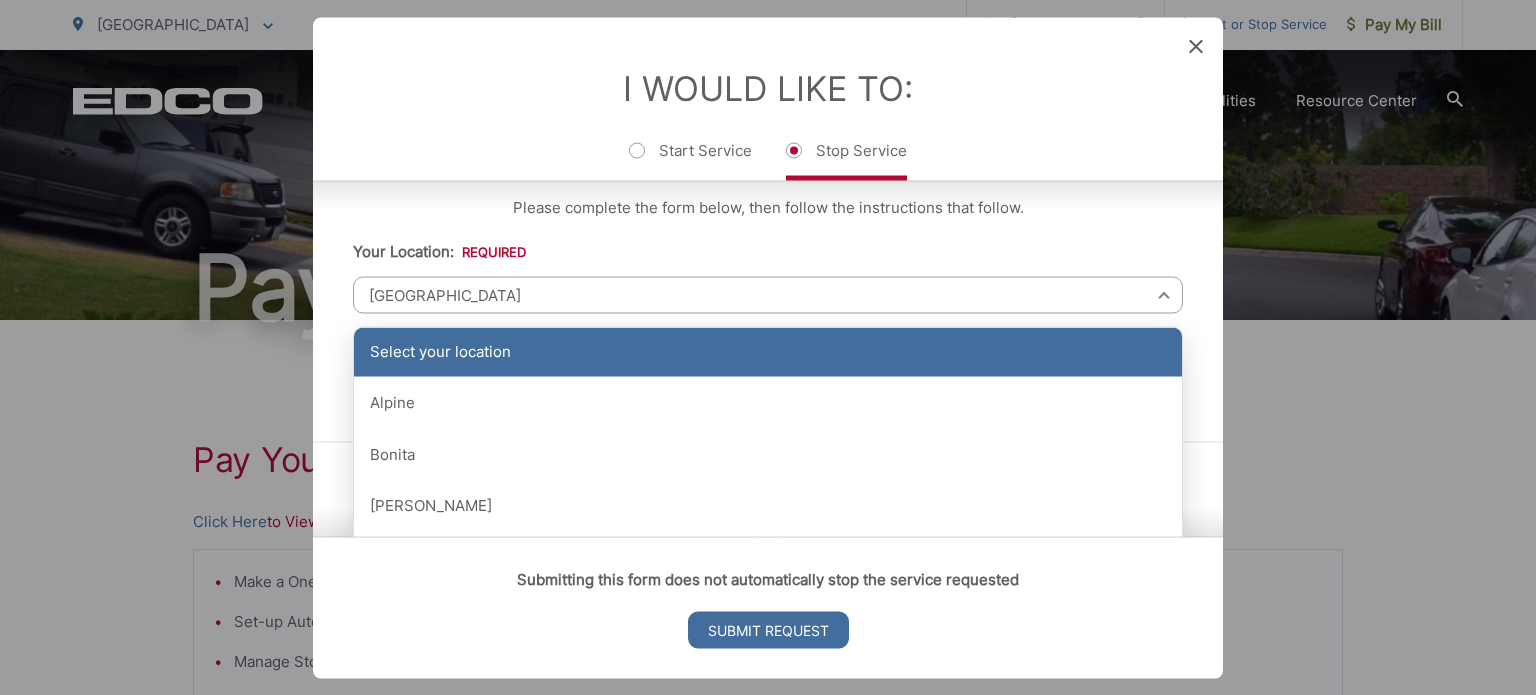 click on "Select your location" at bounding box center (768, 352) 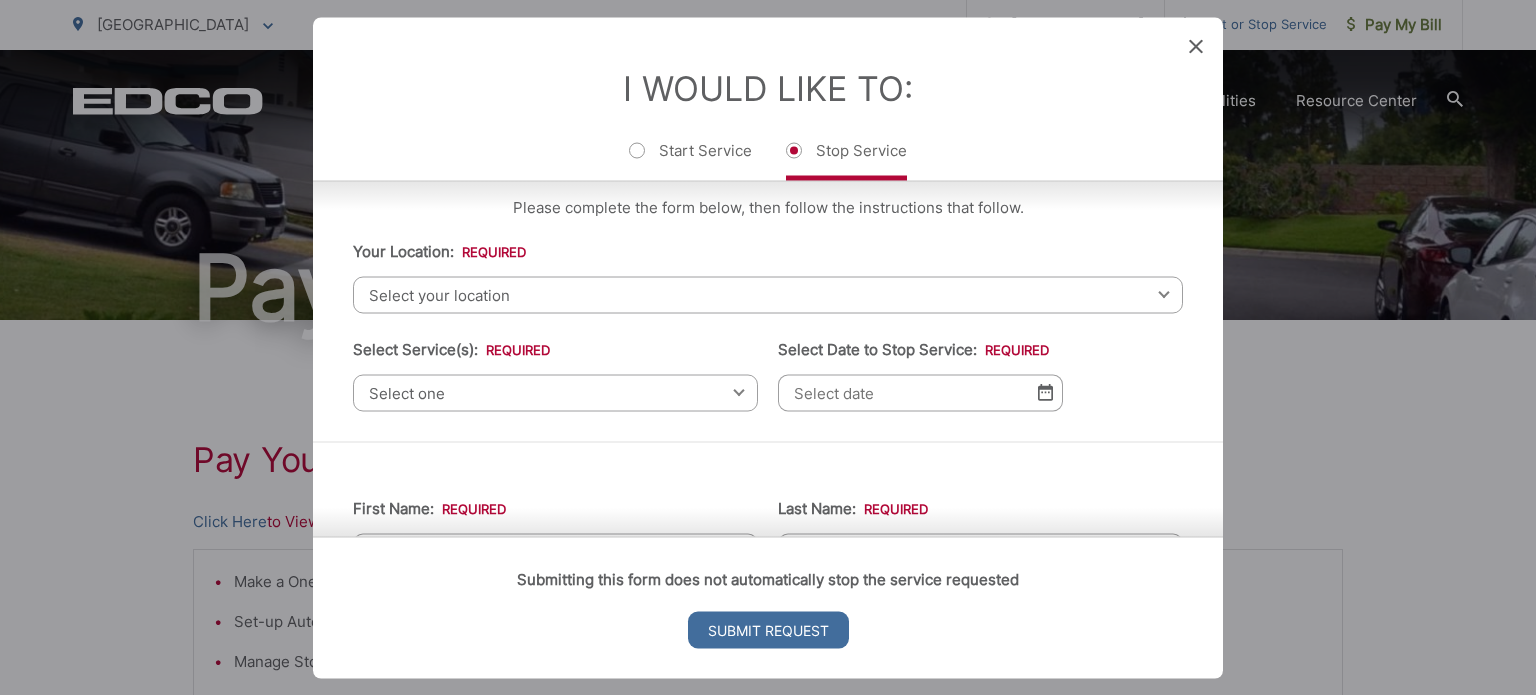 click on "Select your location" at bounding box center [768, 294] 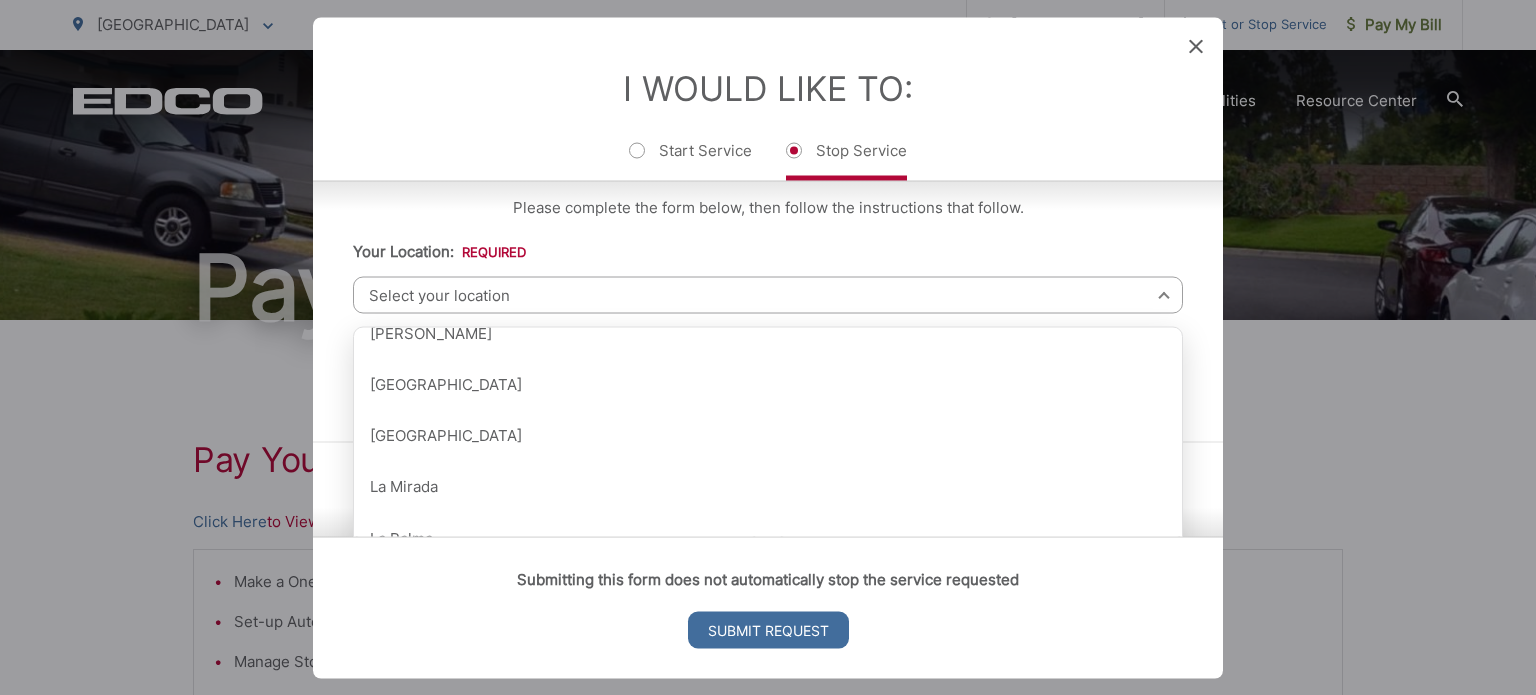 scroll, scrollTop: 1244, scrollLeft: 0, axis: vertical 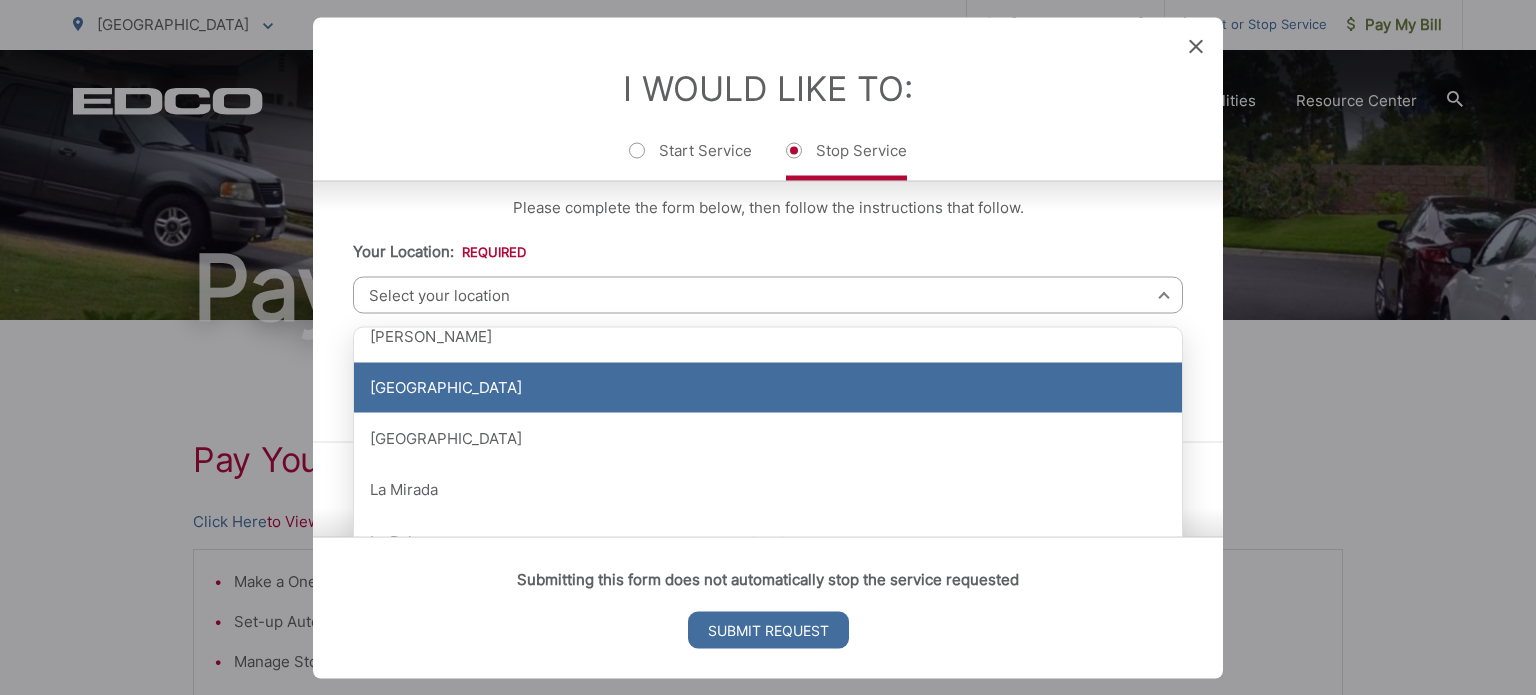 click on "[GEOGRAPHIC_DATA]" at bounding box center [768, 388] 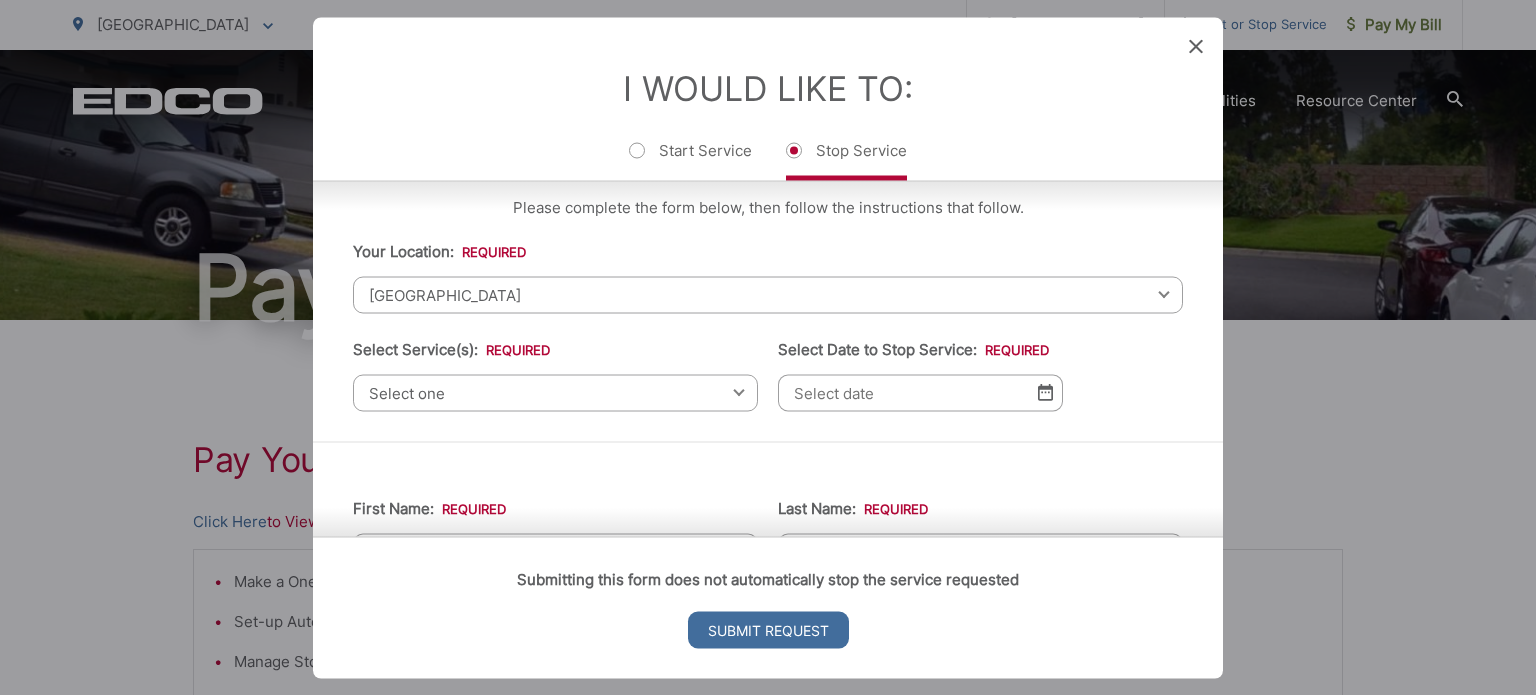 click on "Select one" at bounding box center (555, 392) 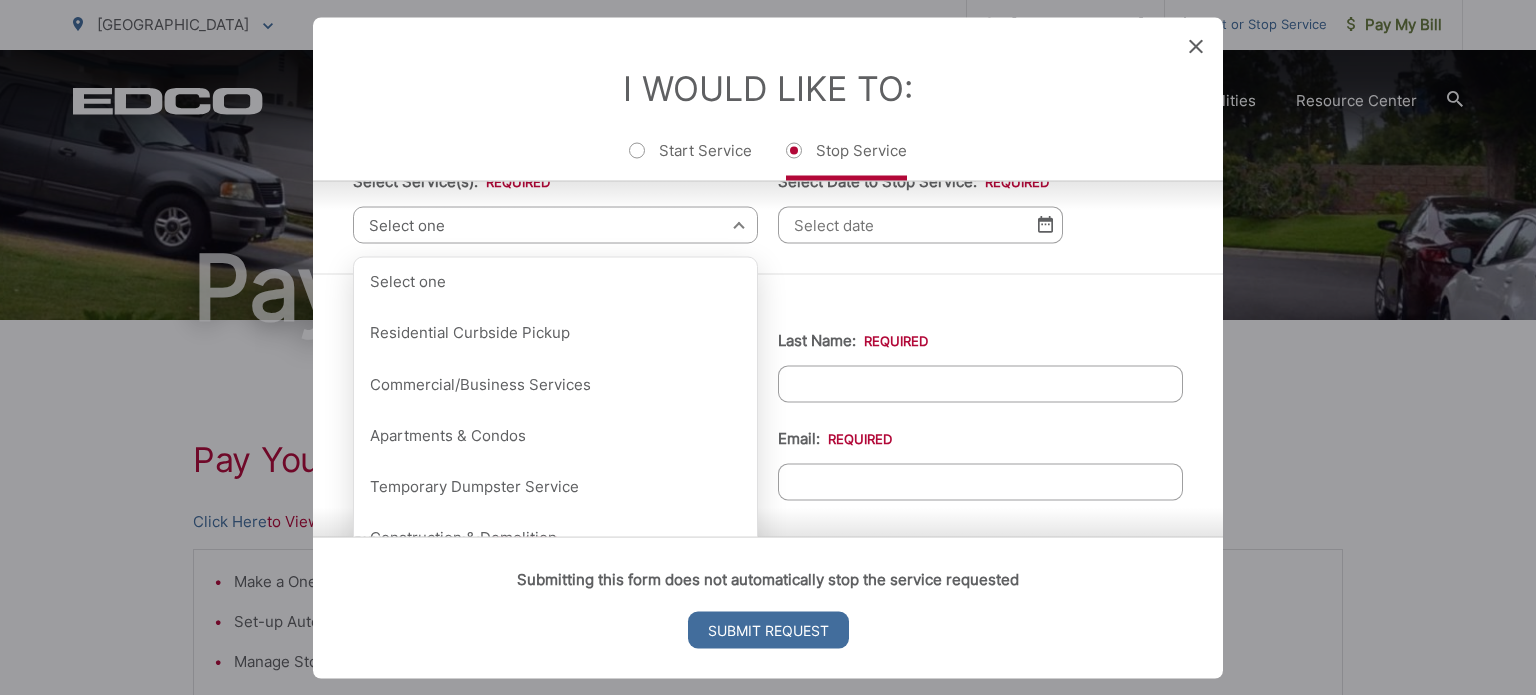 scroll, scrollTop: 231, scrollLeft: 0, axis: vertical 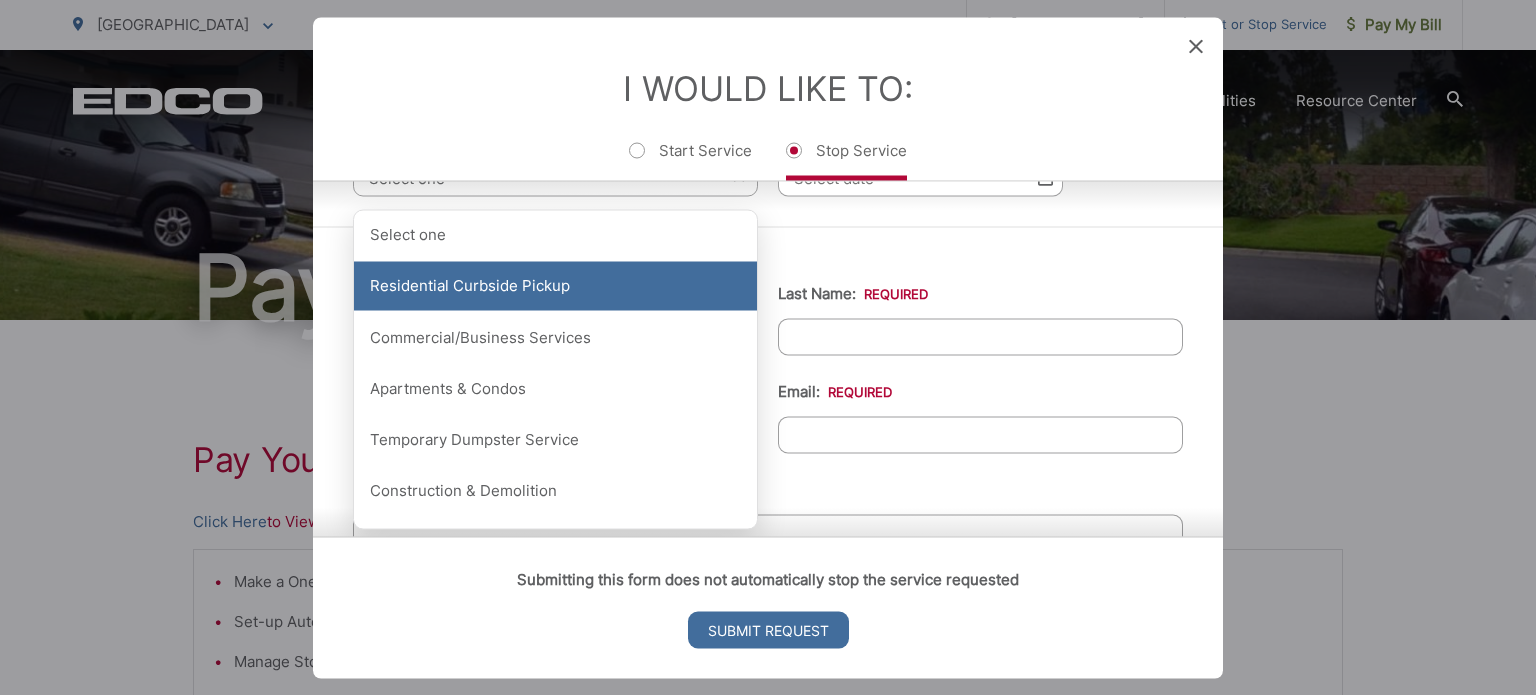 click on "Residential Curbside Pickup" at bounding box center (555, 286) 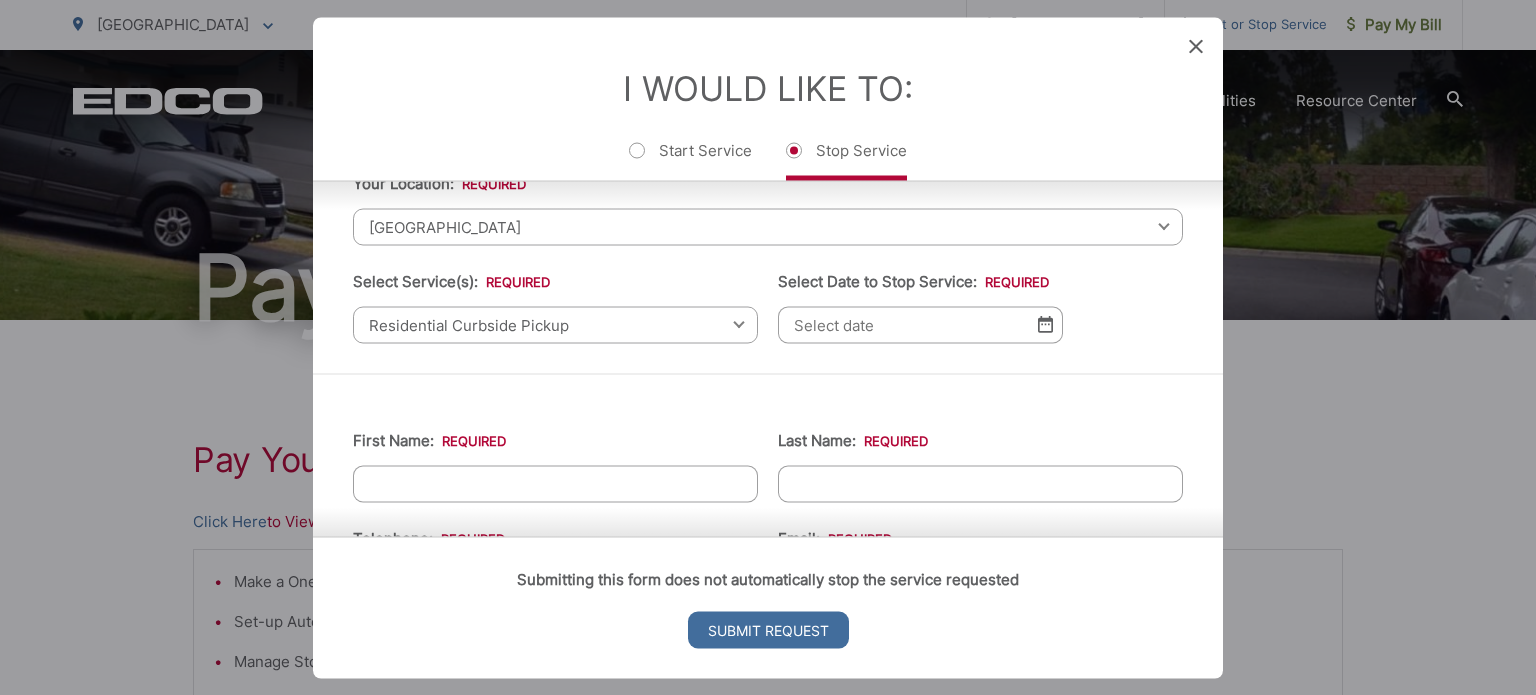scroll, scrollTop: 83, scrollLeft: 0, axis: vertical 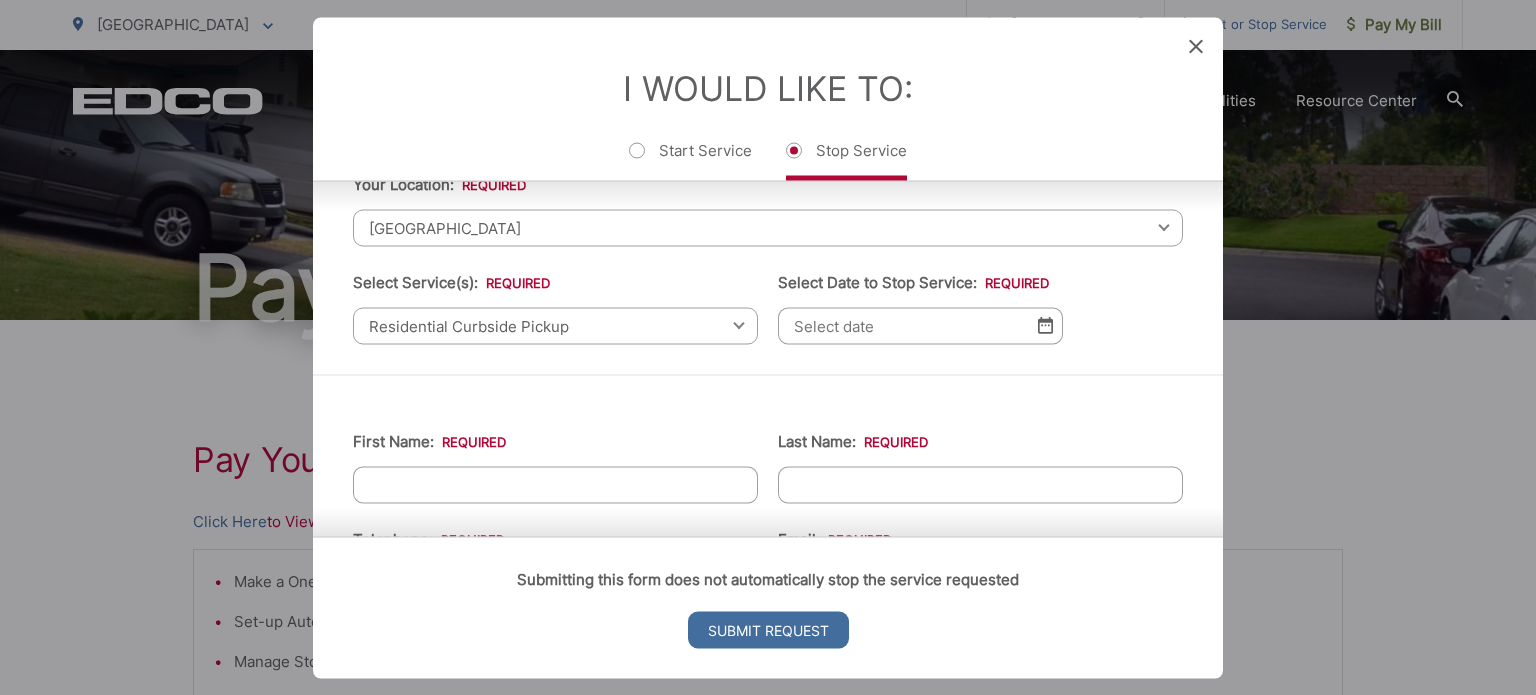 click at bounding box center [1045, 325] 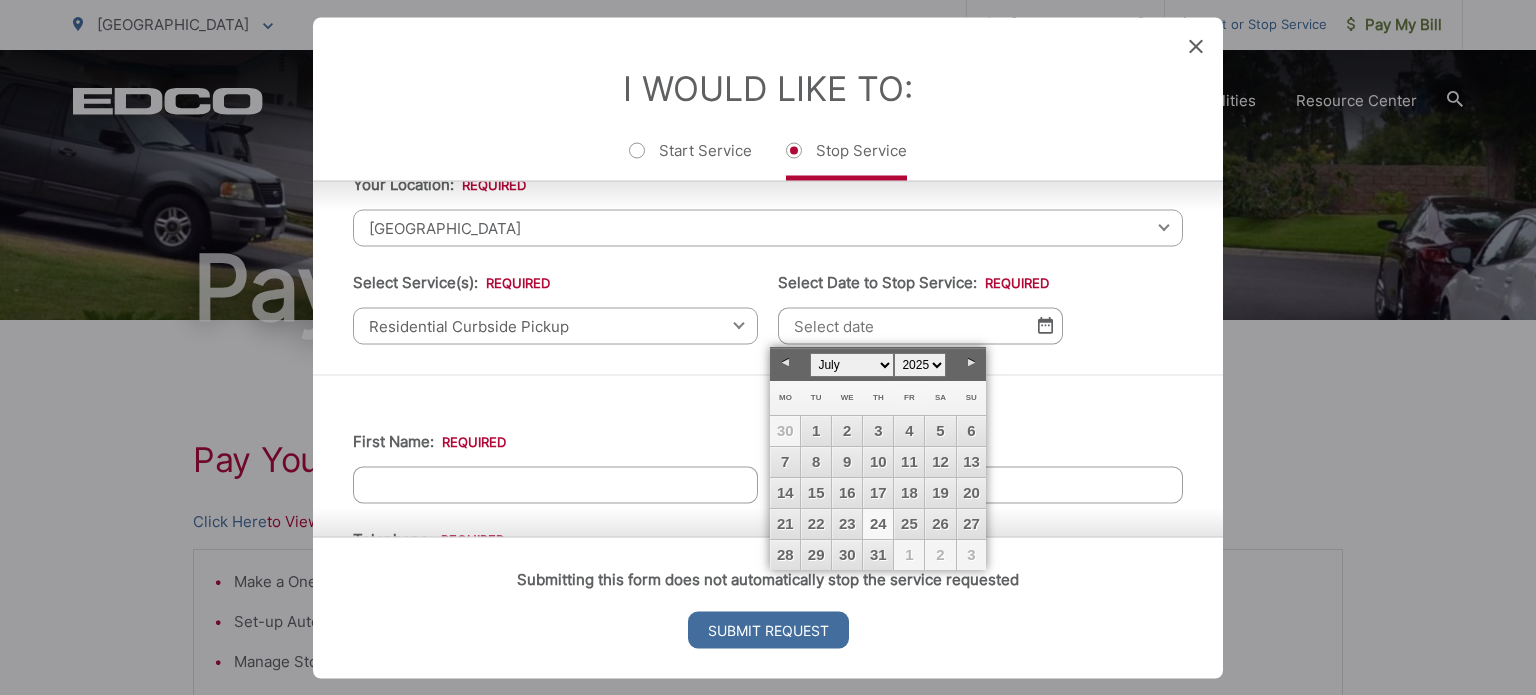 click on "24" at bounding box center (878, 524) 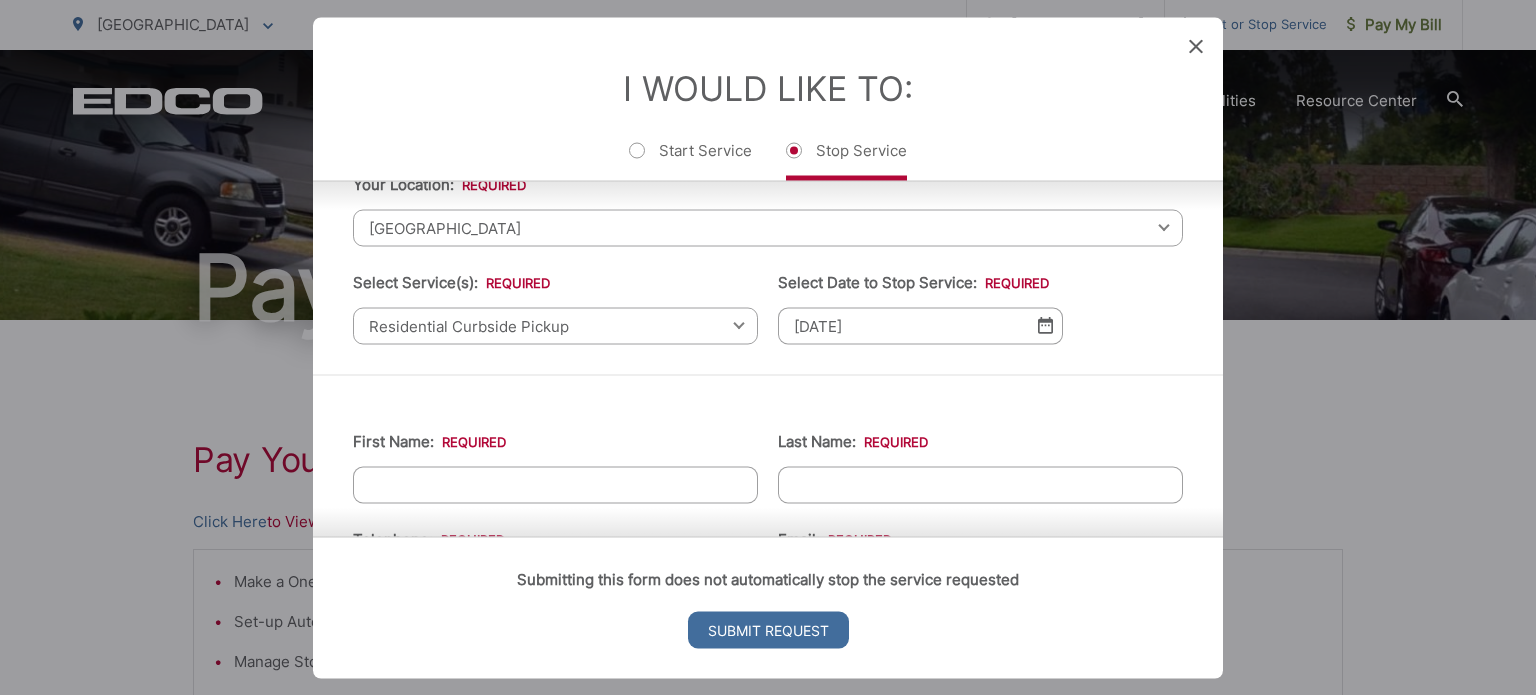 click at bounding box center (1045, 325) 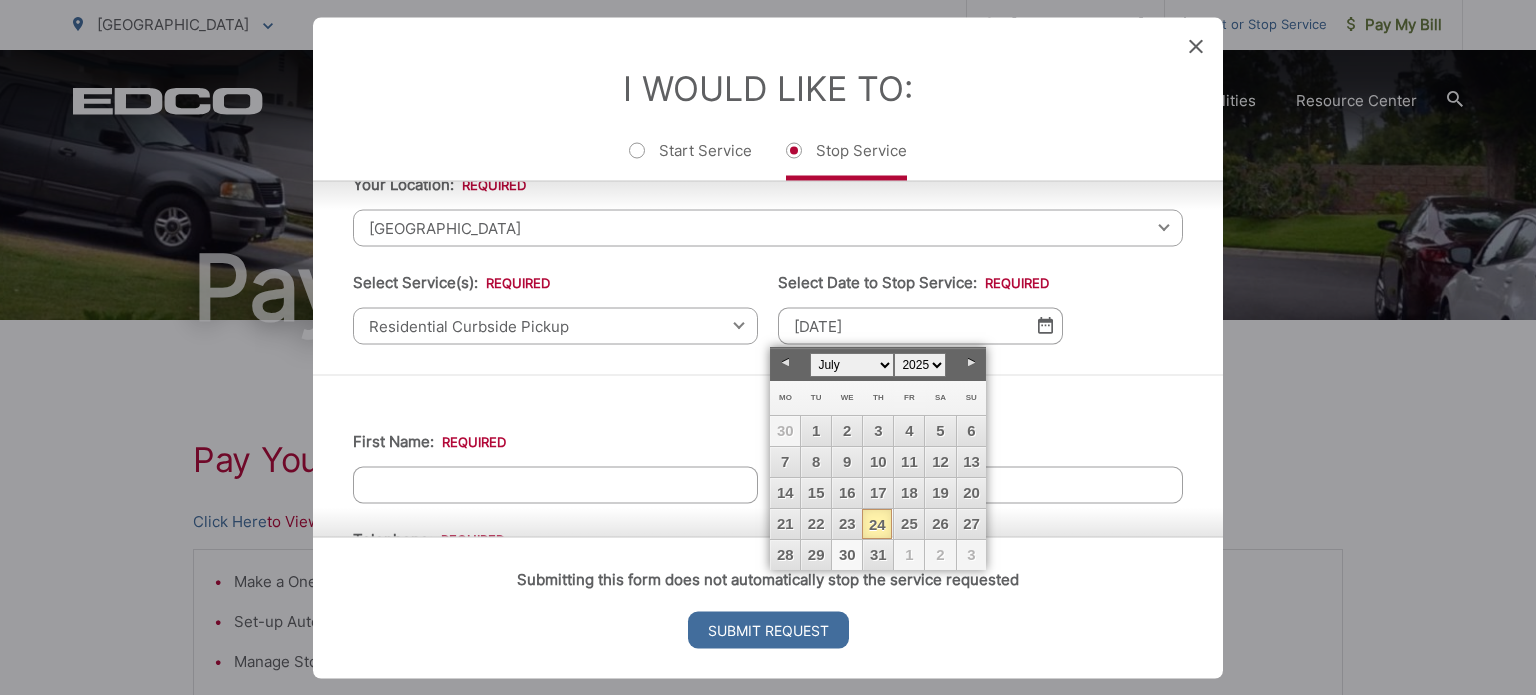click on "30" at bounding box center [847, 555] 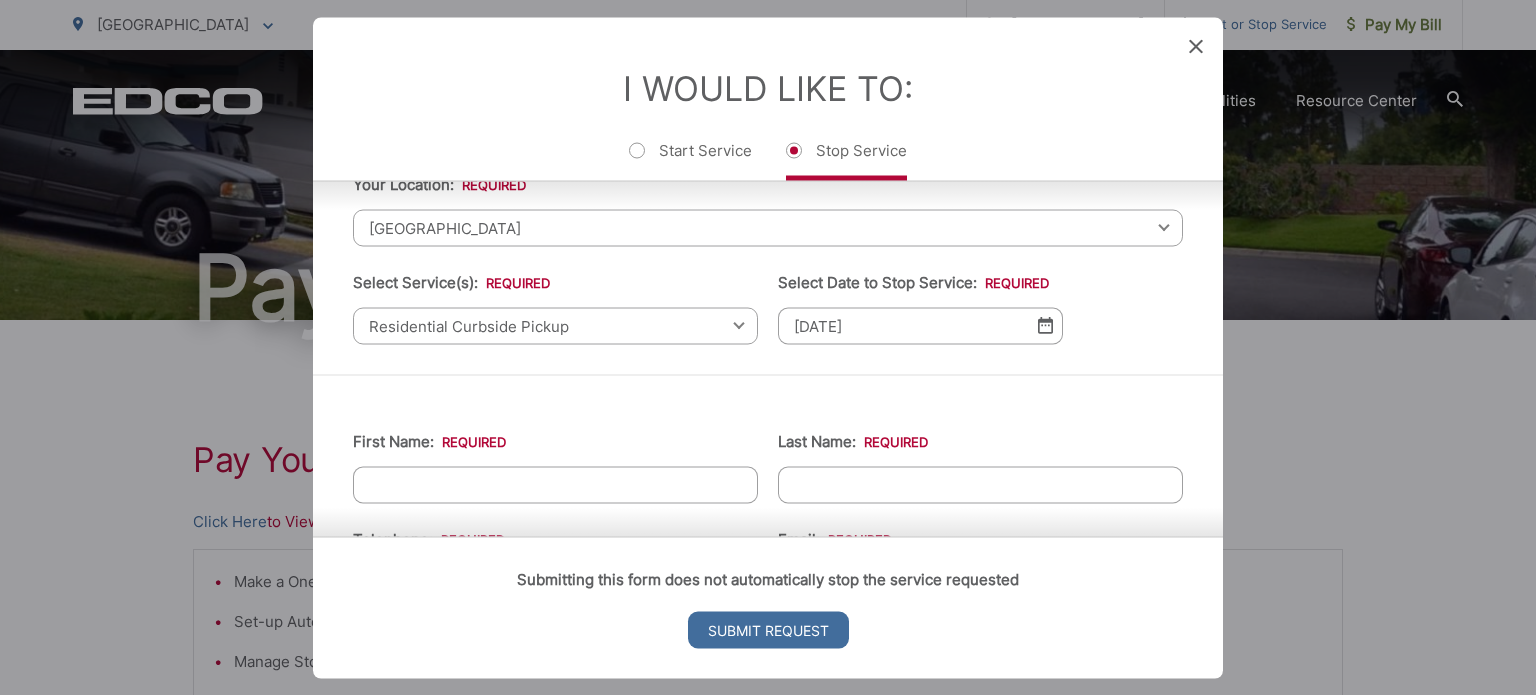 click at bounding box center (1045, 325) 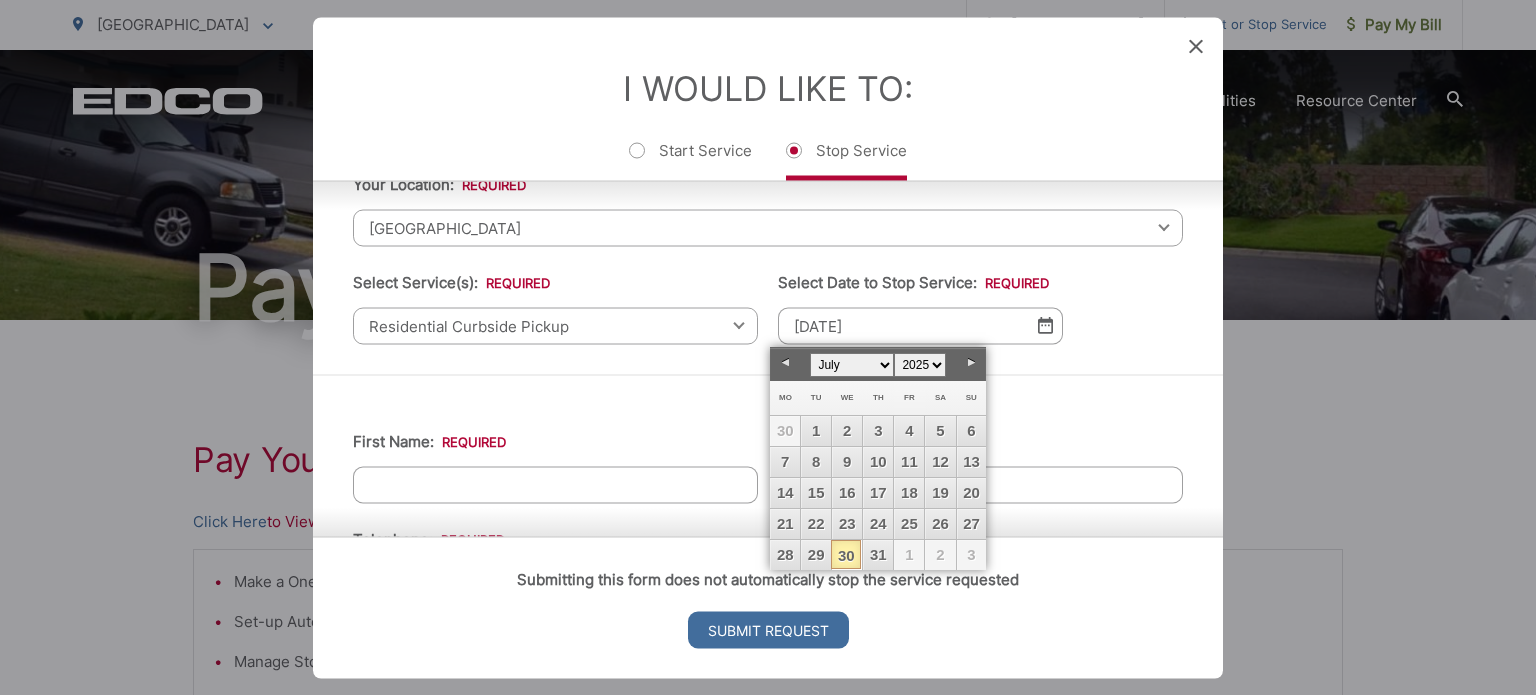click at bounding box center (1045, 325) 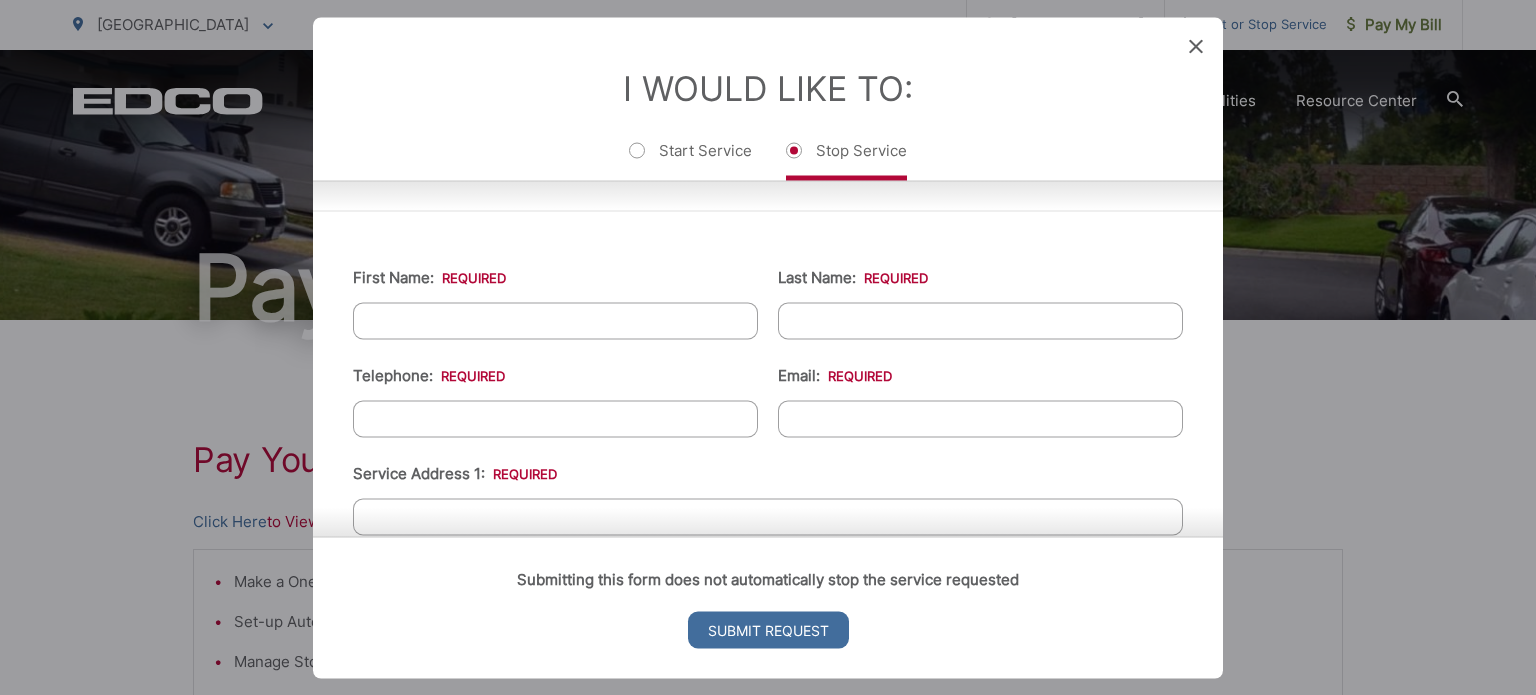 scroll, scrollTop: 251, scrollLeft: 0, axis: vertical 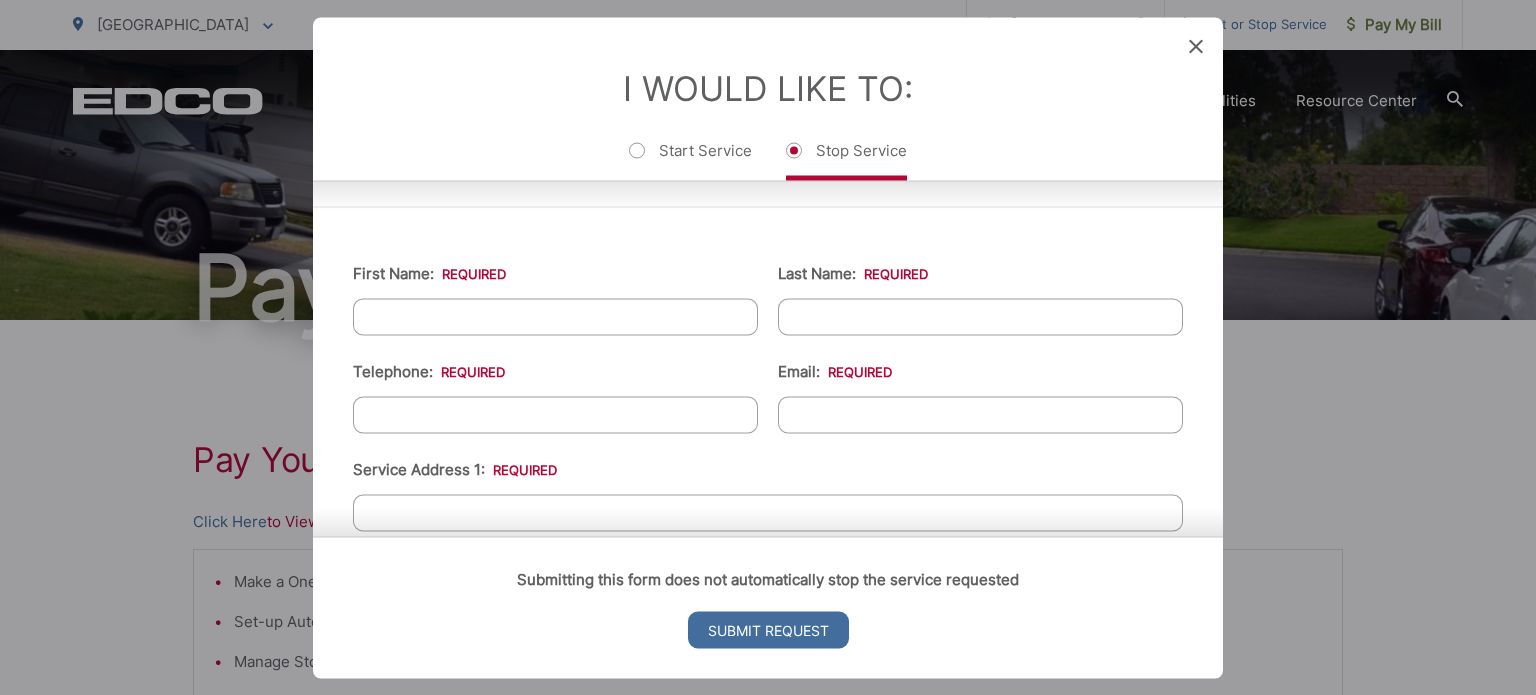 click on "First Name: *" at bounding box center [555, 316] 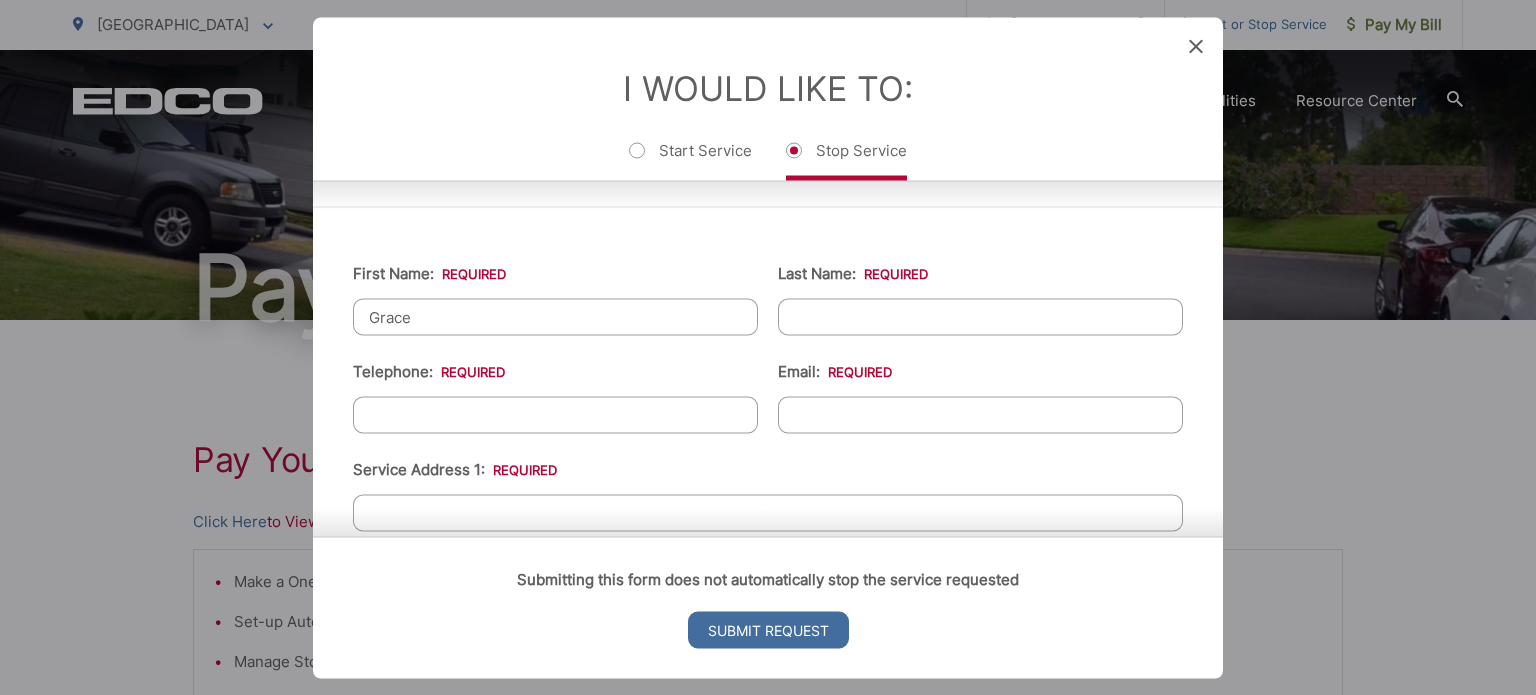 type on "Grace" 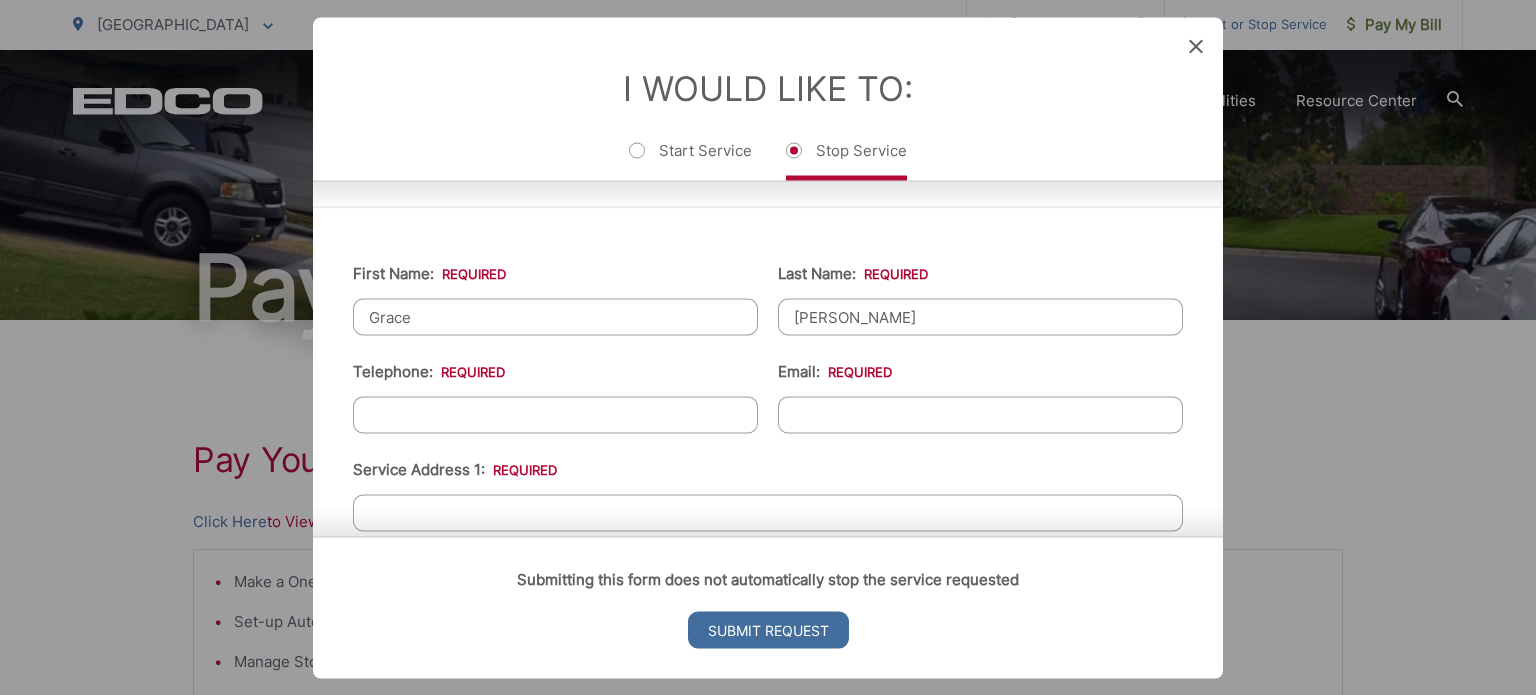 type on "[PERSON_NAME]" 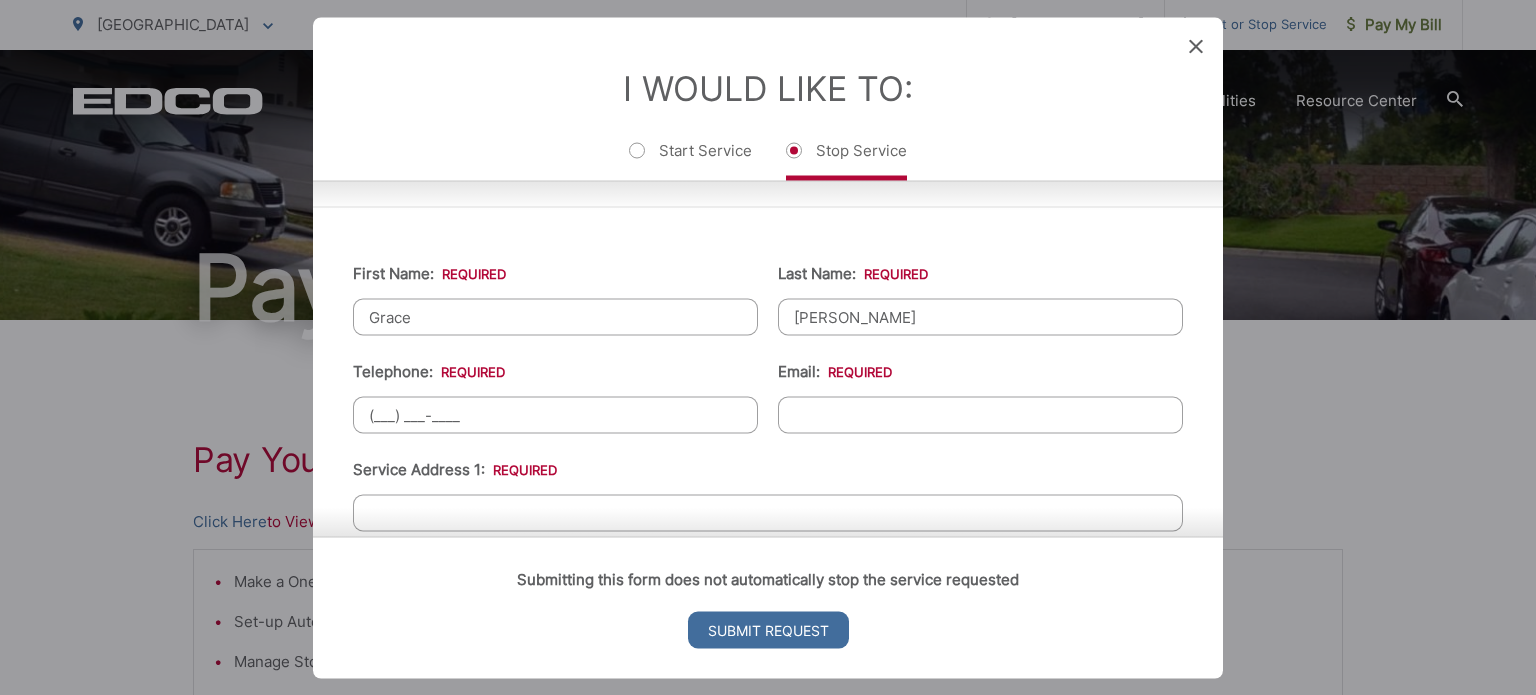 click on "(___) ___-____" at bounding box center (555, 414) 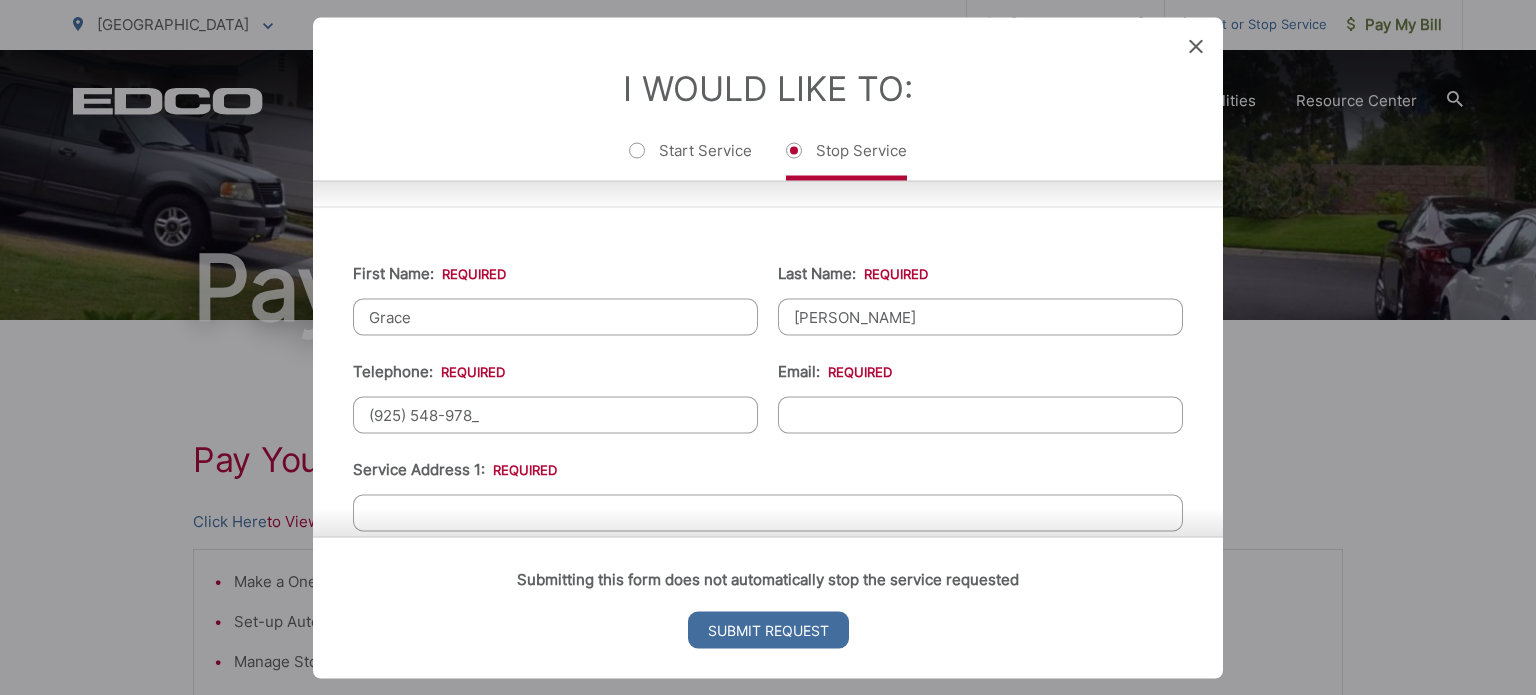 type on "[PHONE_NUMBER]" 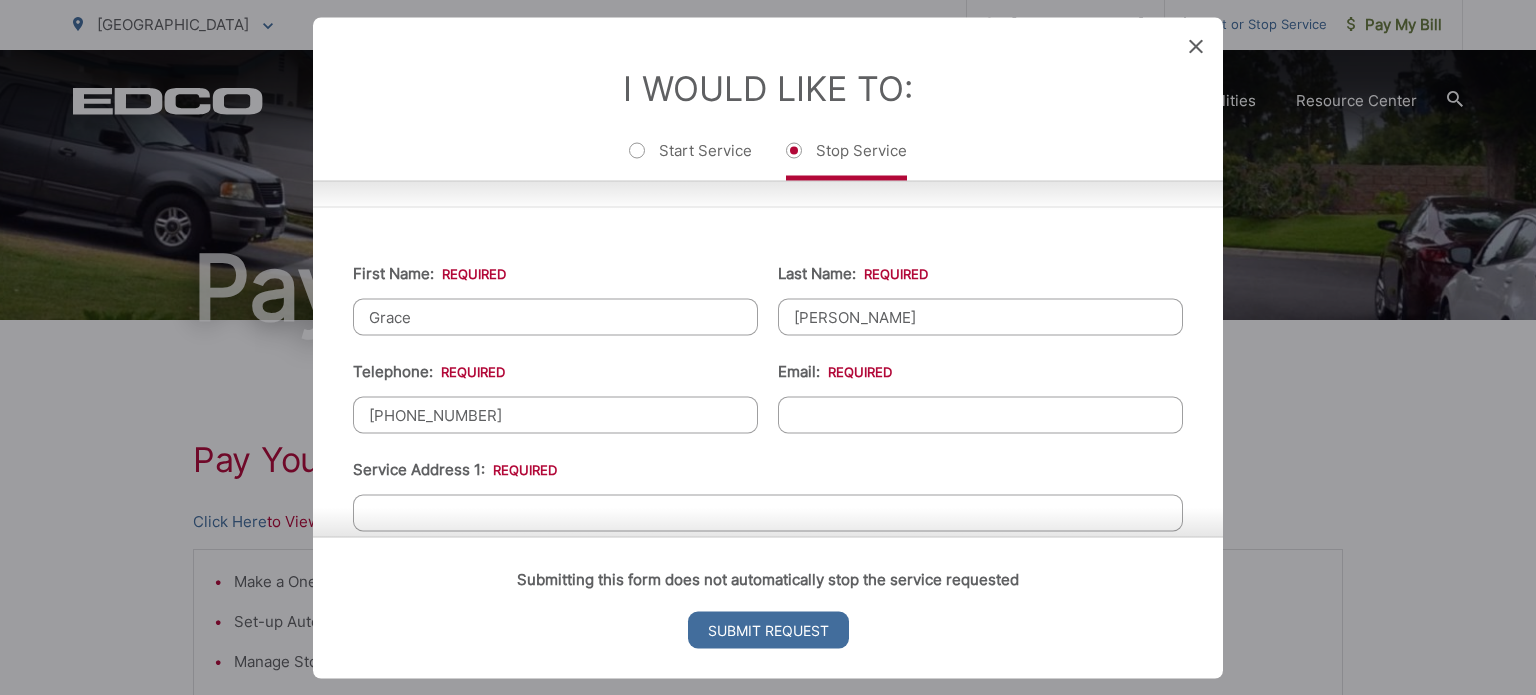 click on "Email: *" at bounding box center (980, 414) 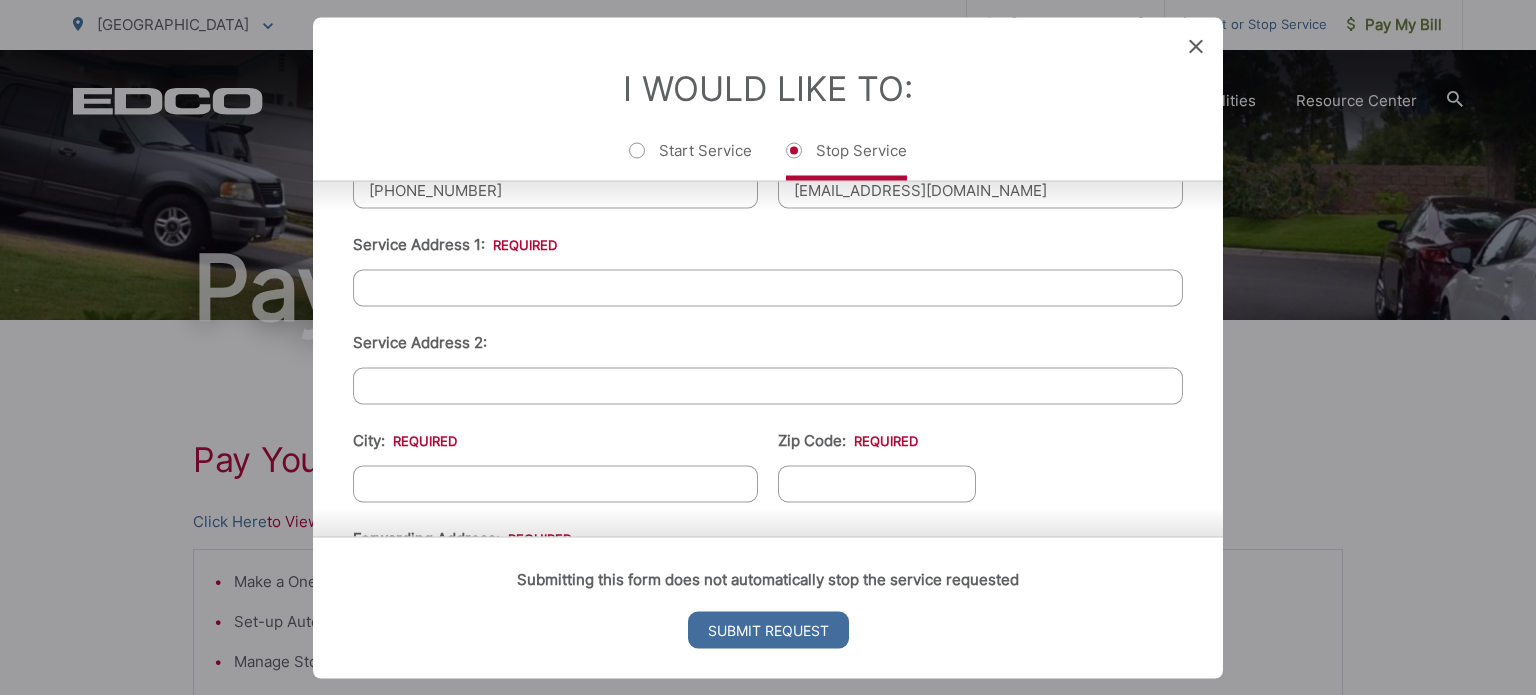 scroll, scrollTop: 495, scrollLeft: 0, axis: vertical 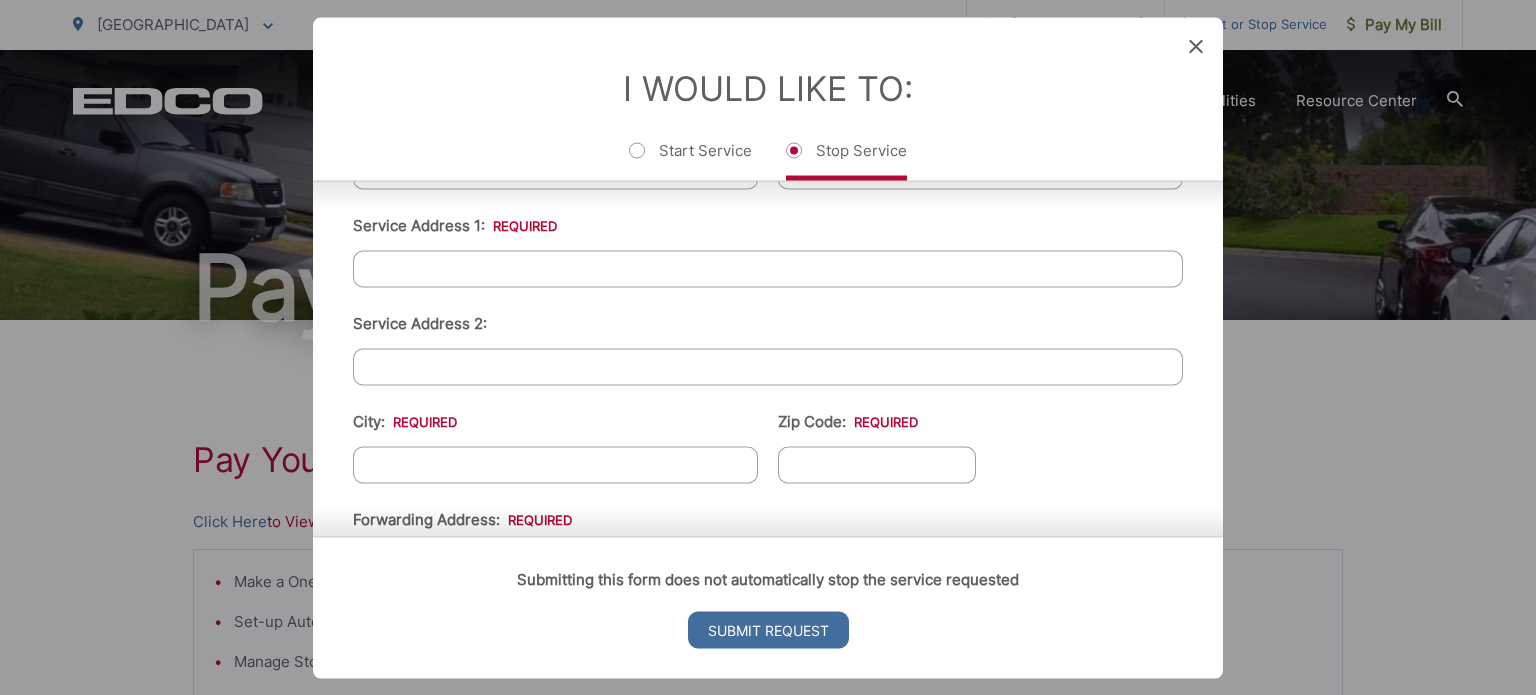 type on "[EMAIL_ADDRESS][DOMAIN_NAME]" 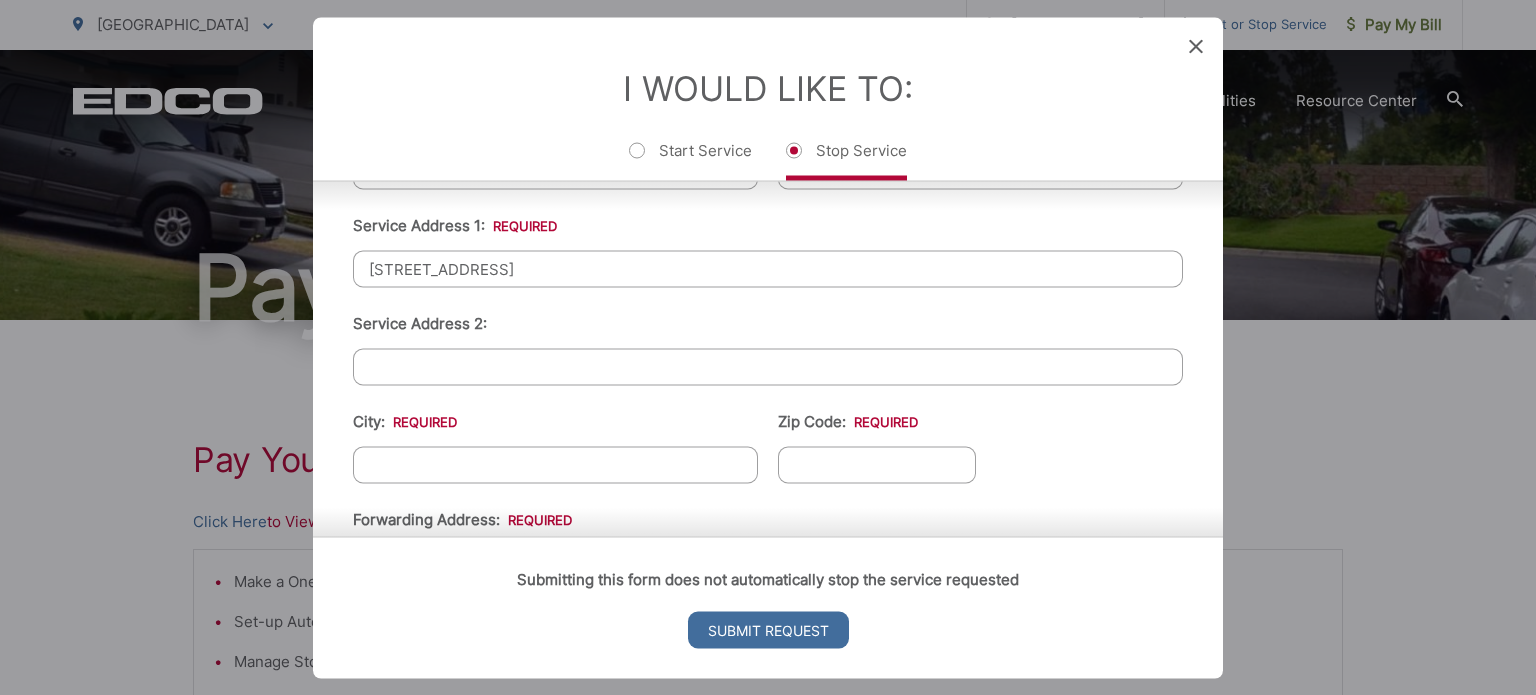 type on "[STREET_ADDRESS]" 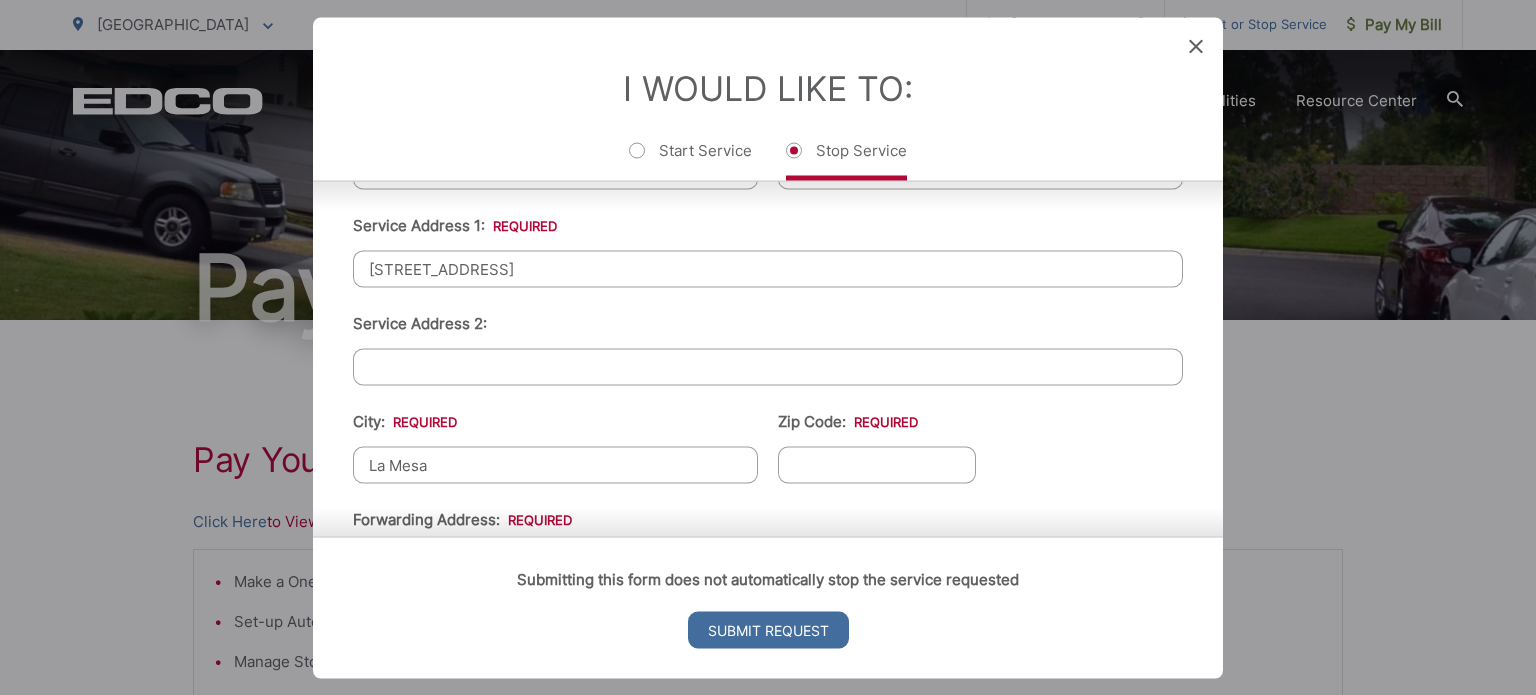 type on "La Mesa" 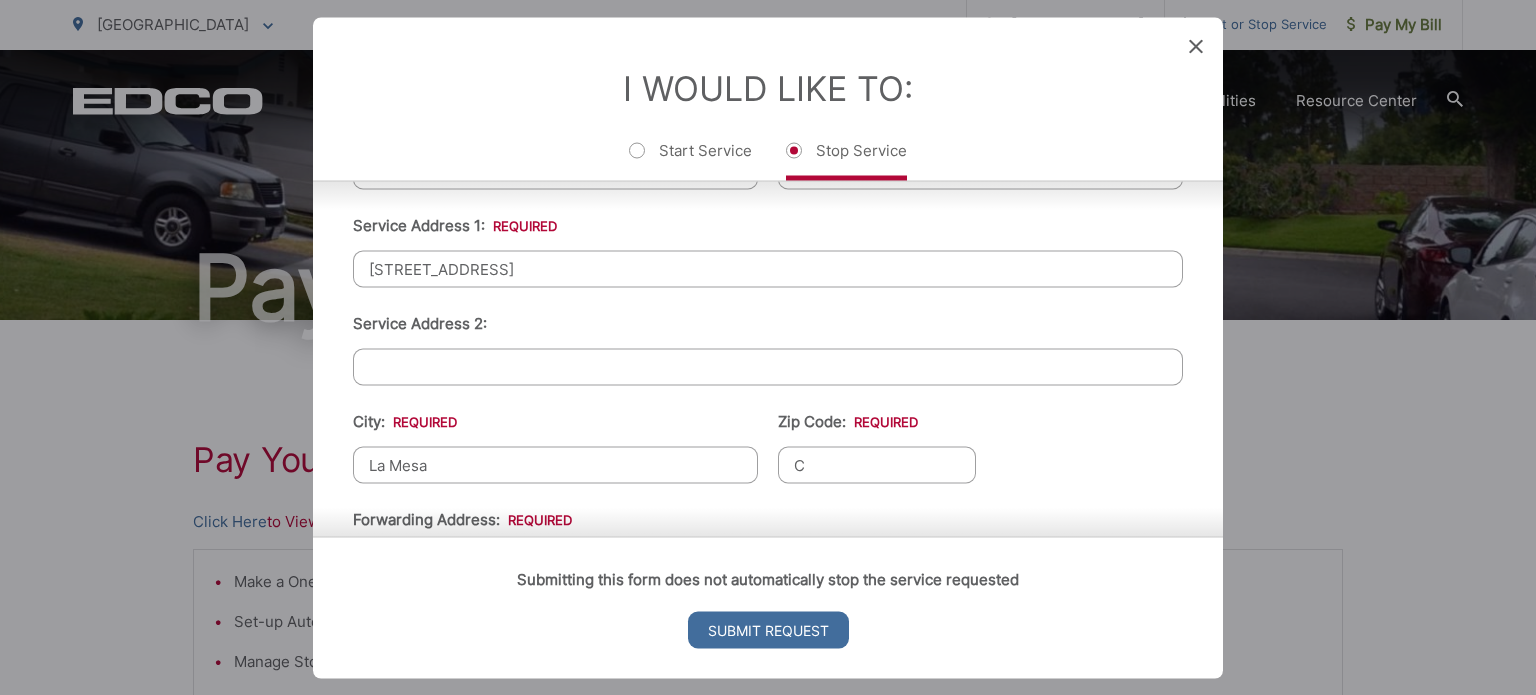 type on "CA" 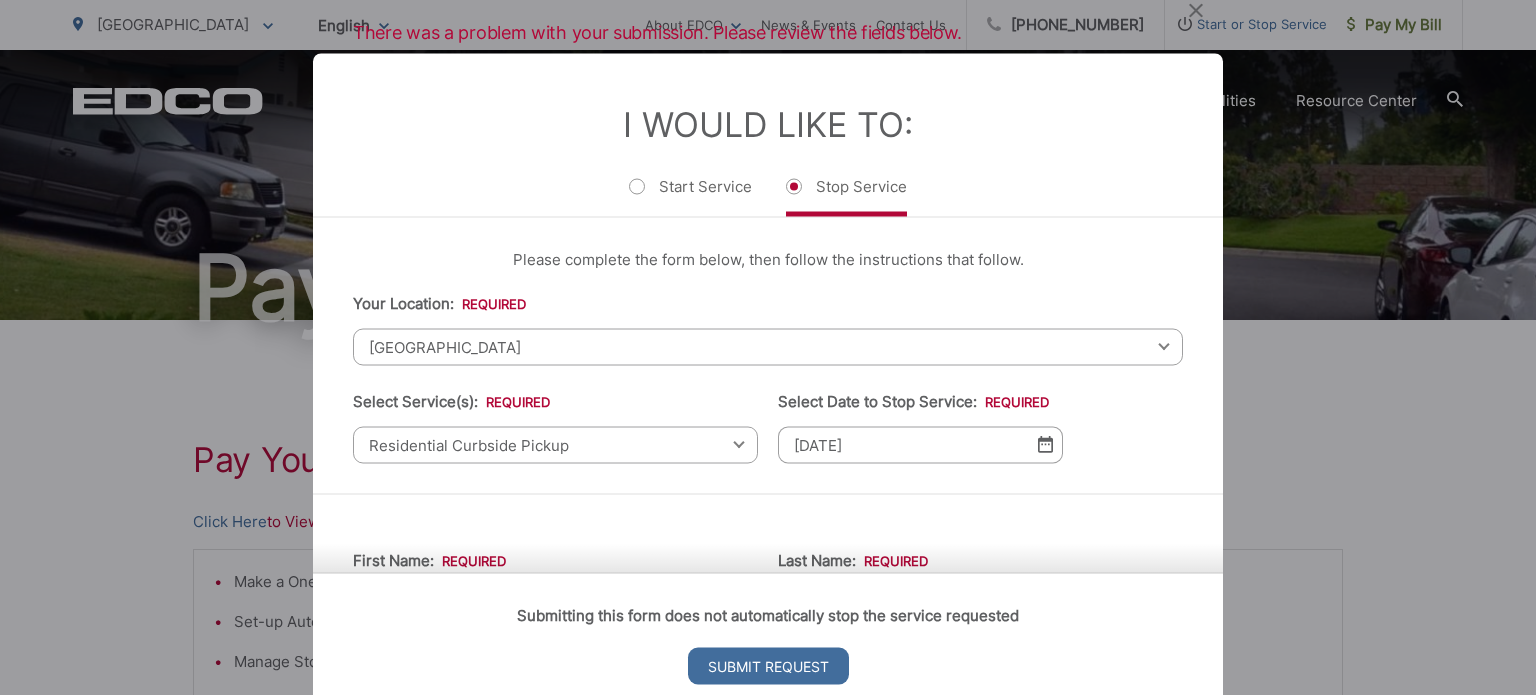 scroll, scrollTop: 0, scrollLeft: 0, axis: both 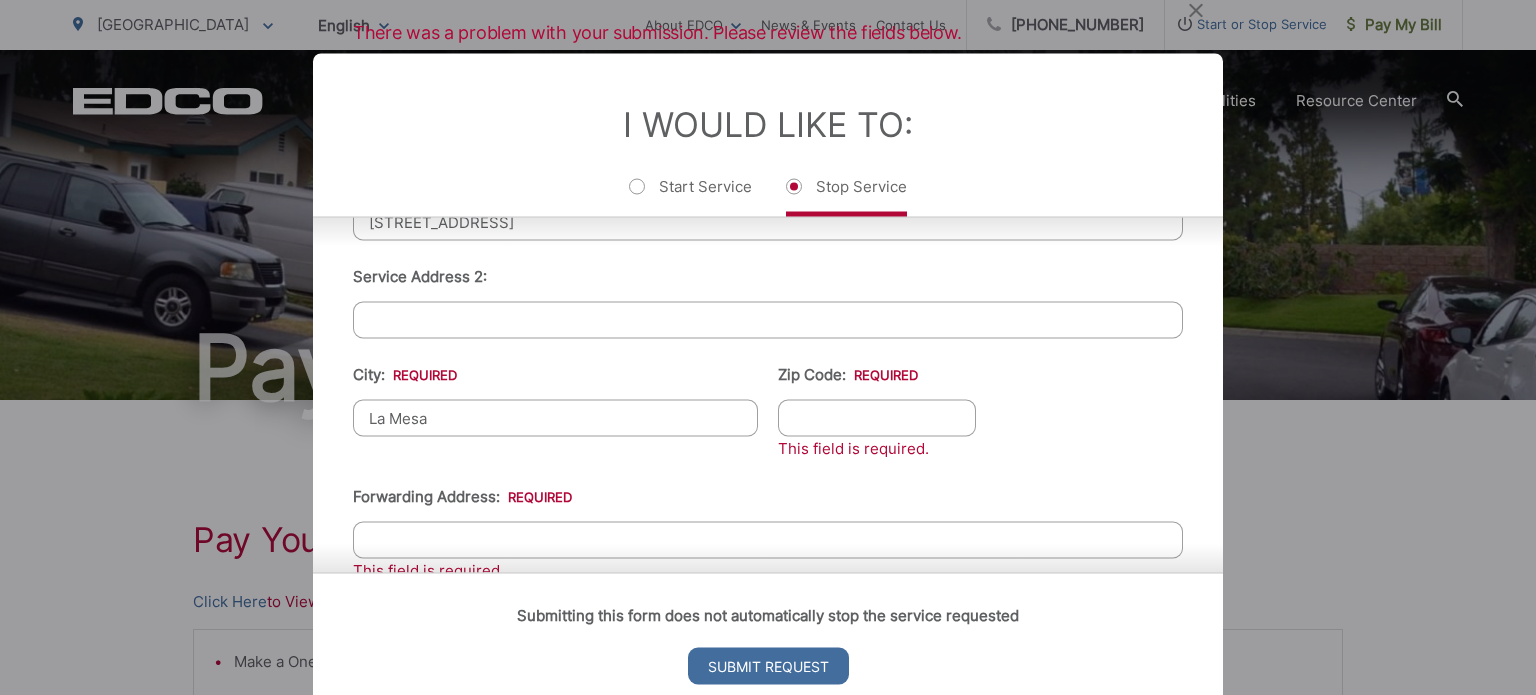 click on "Zip Code: *" at bounding box center [877, 417] 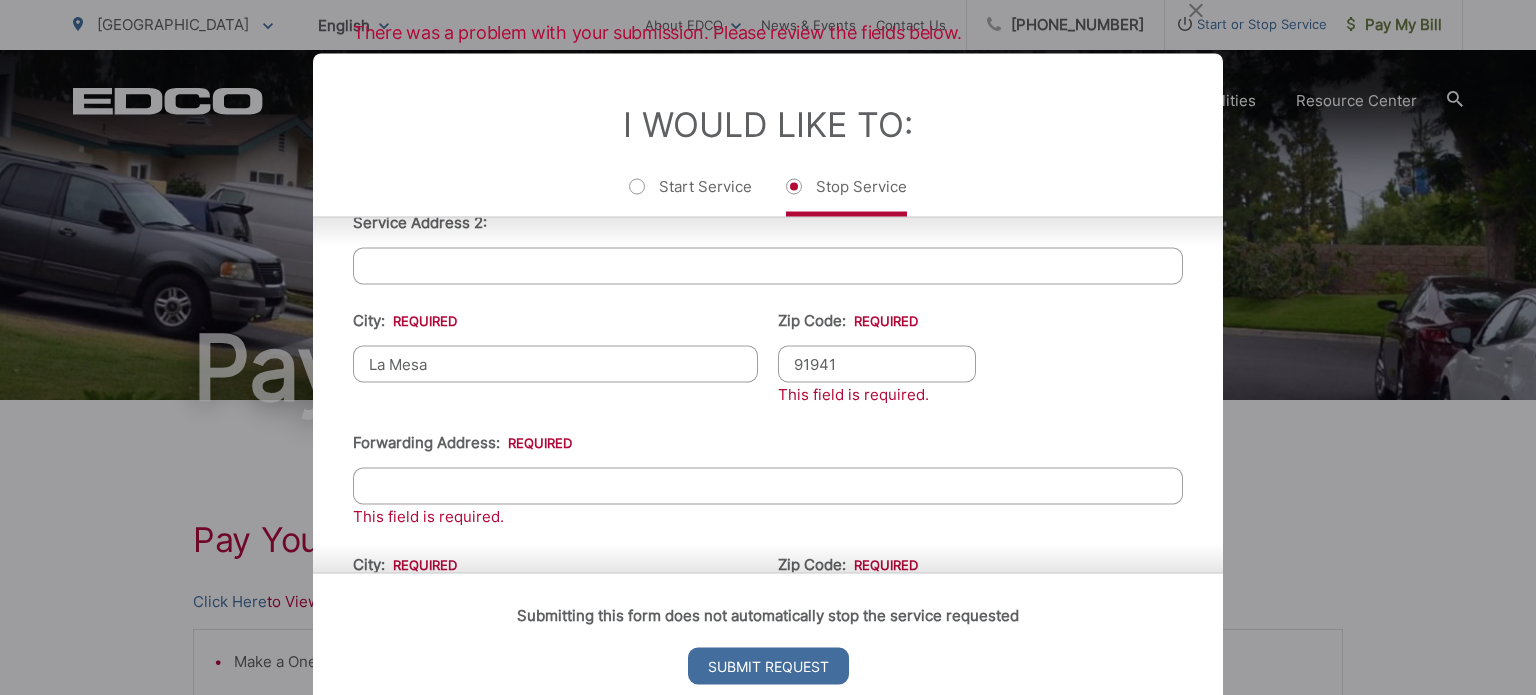 scroll, scrollTop: 696, scrollLeft: 0, axis: vertical 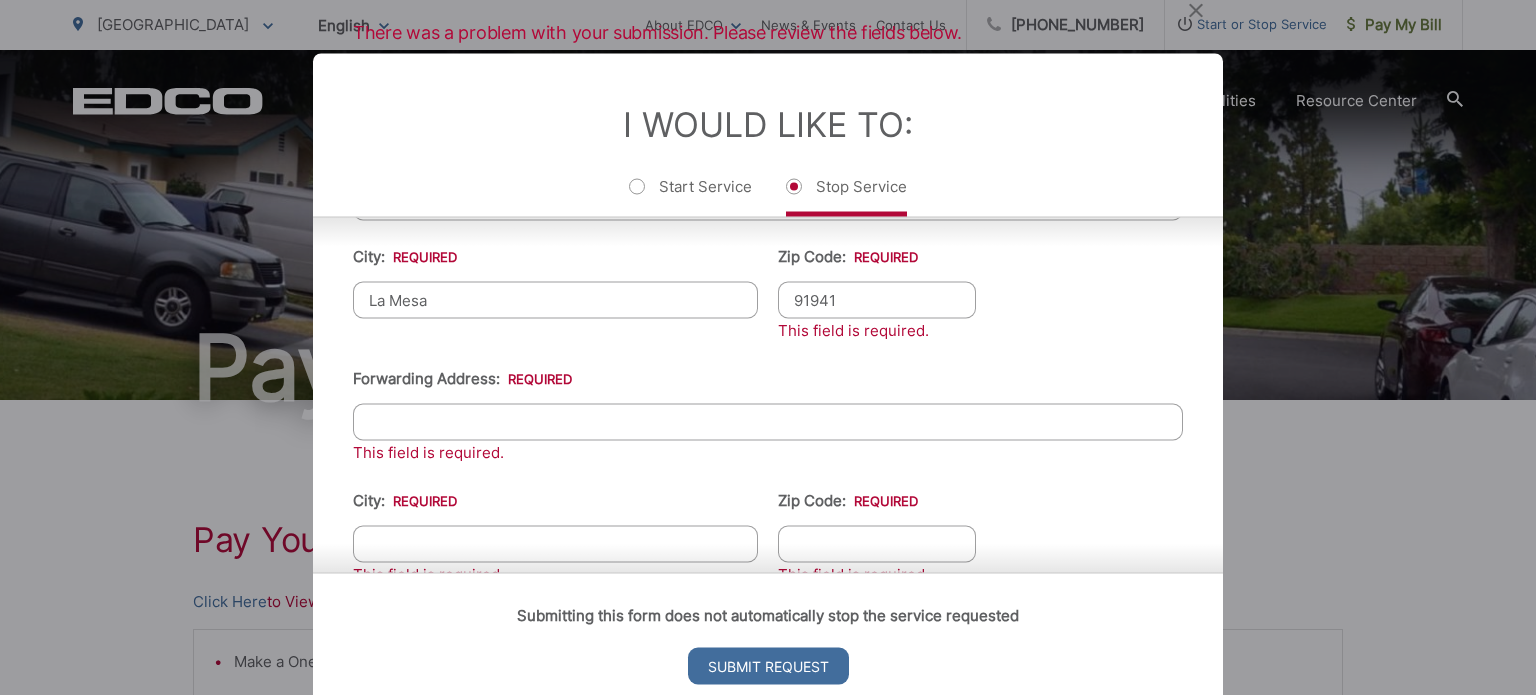 type on "91941" 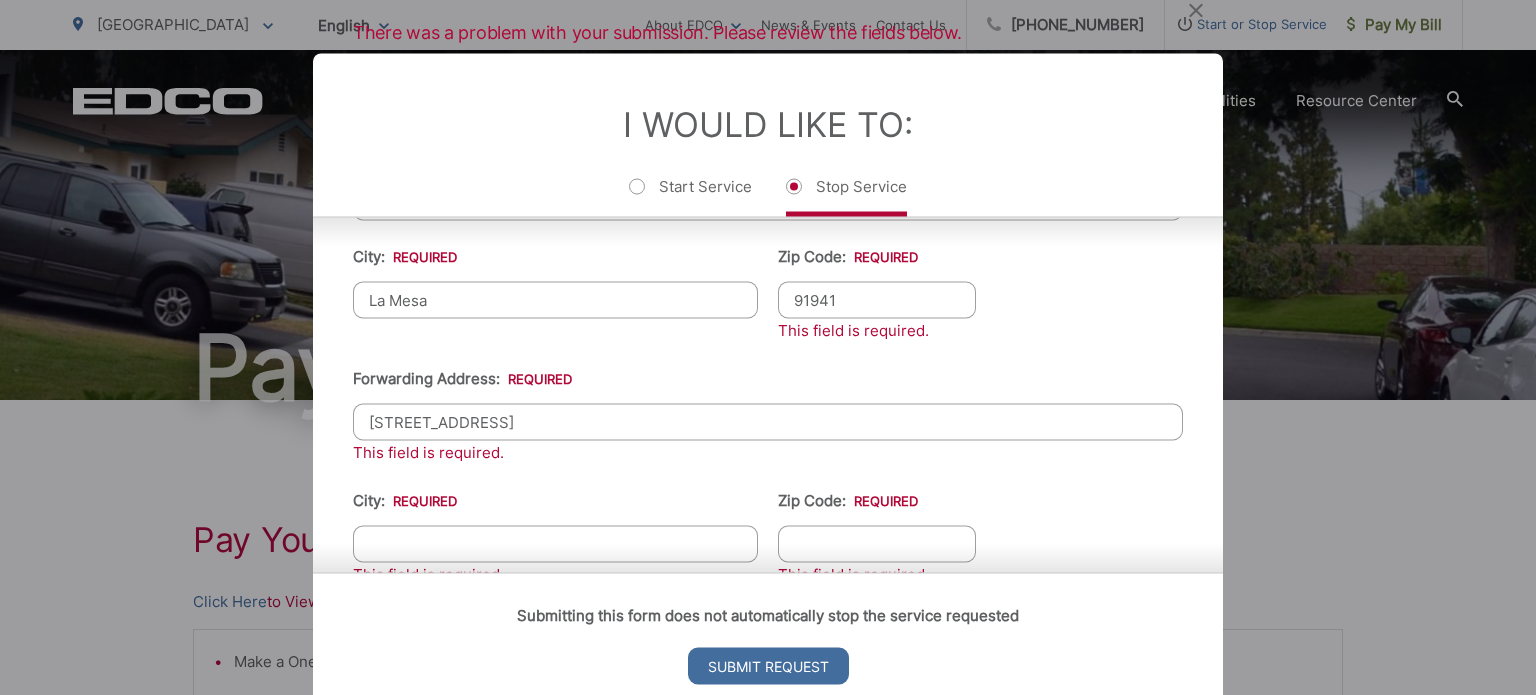 type on "[STREET_ADDRESS]" 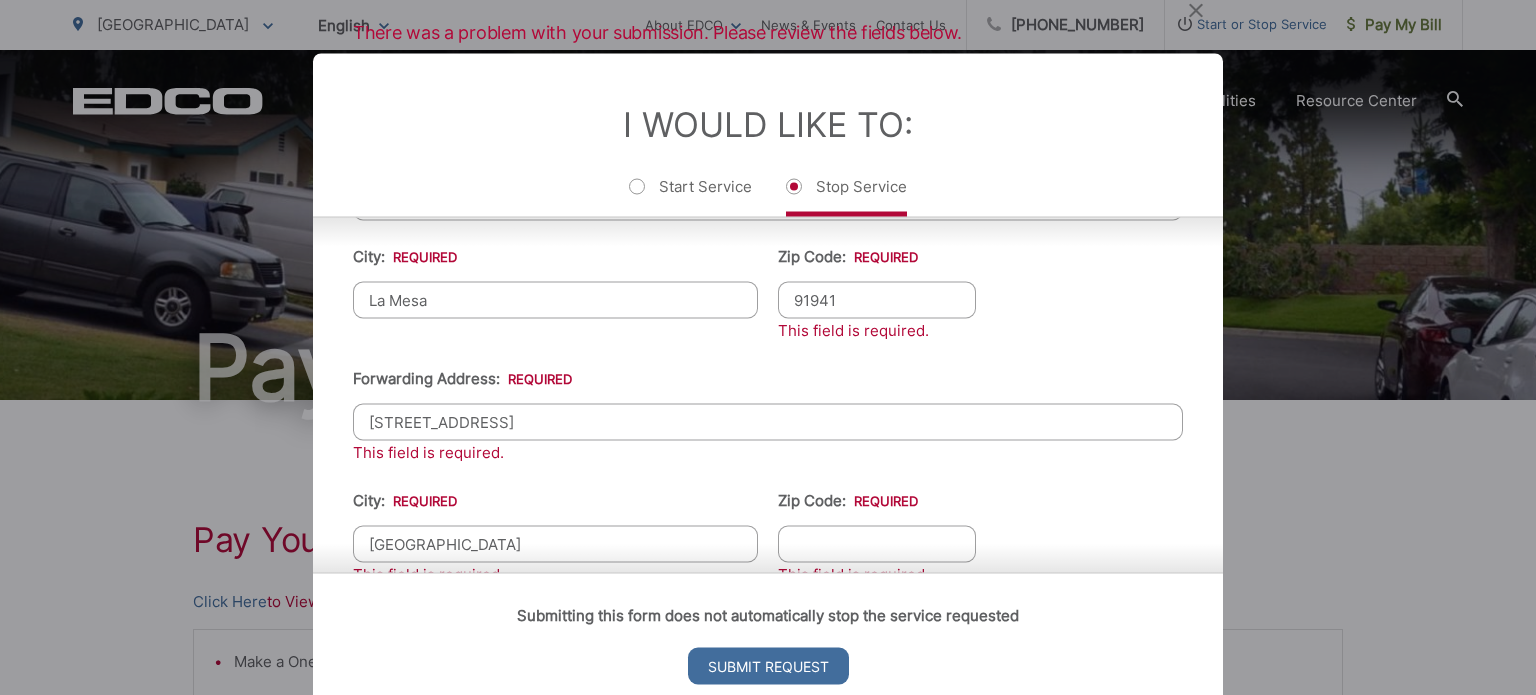 type on "[GEOGRAPHIC_DATA]" 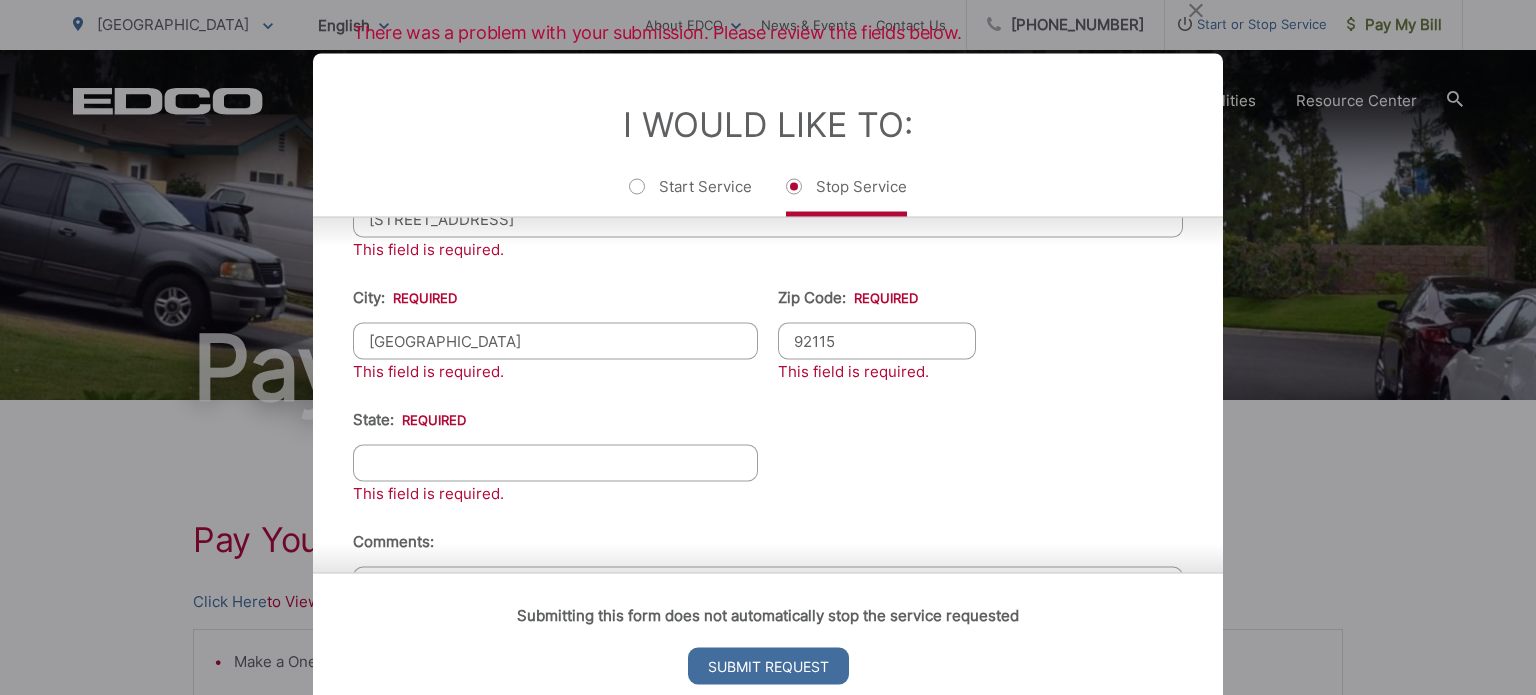 scroll, scrollTop: 900, scrollLeft: 0, axis: vertical 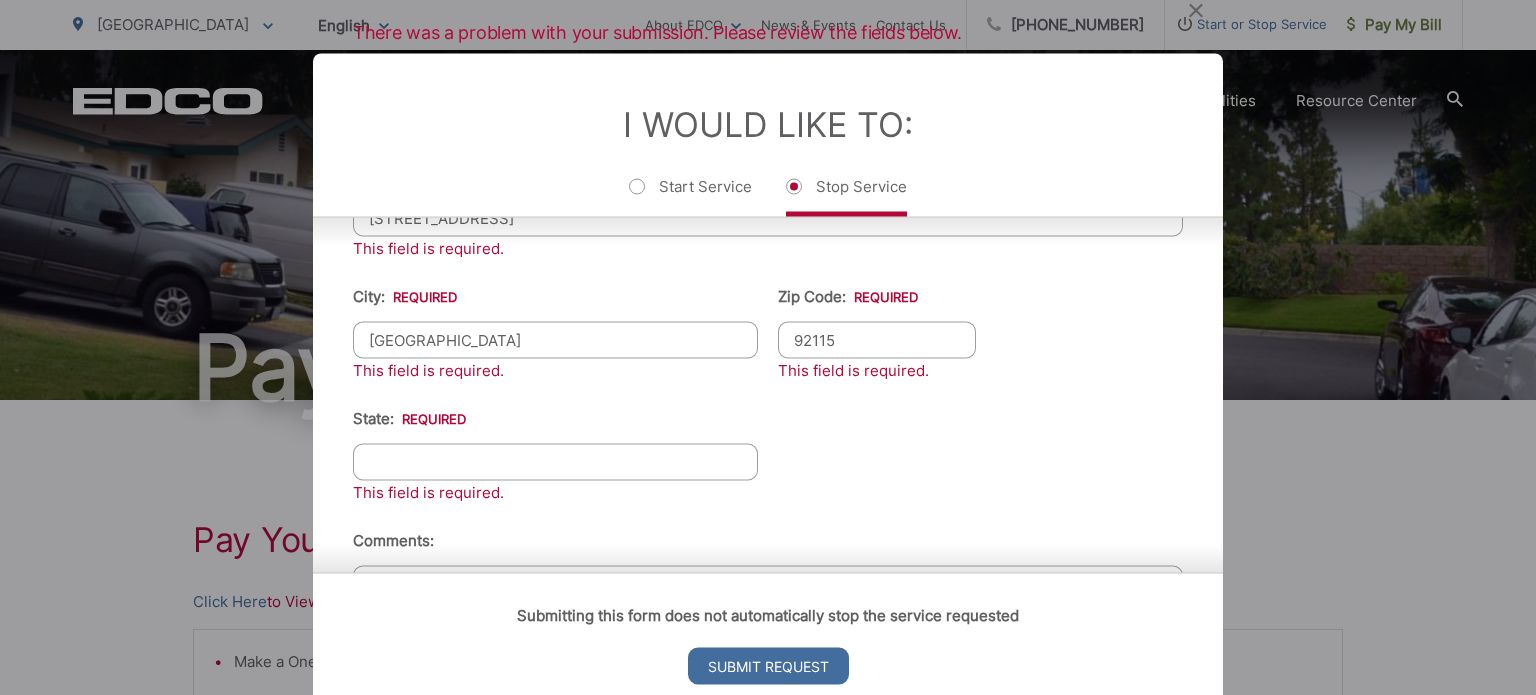 type on "92115" 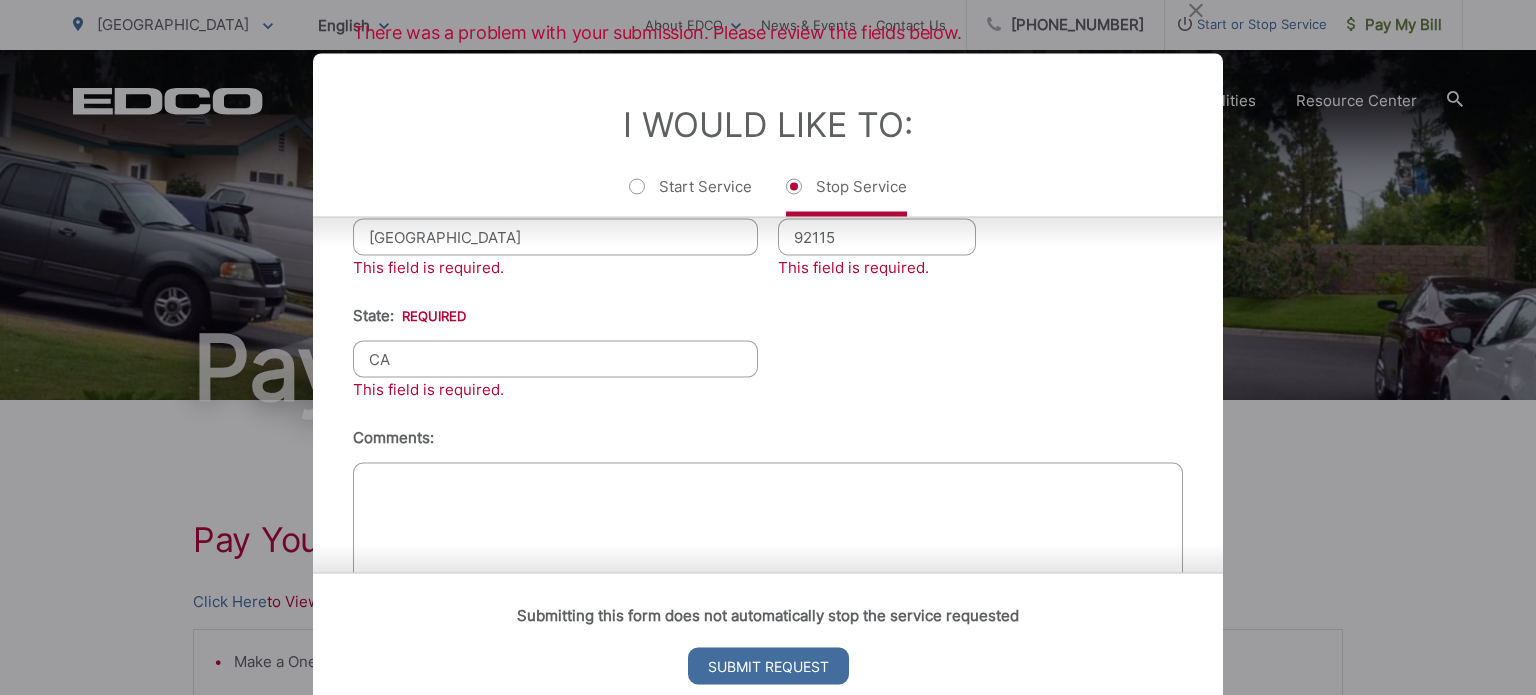scroll, scrollTop: 1004, scrollLeft: 0, axis: vertical 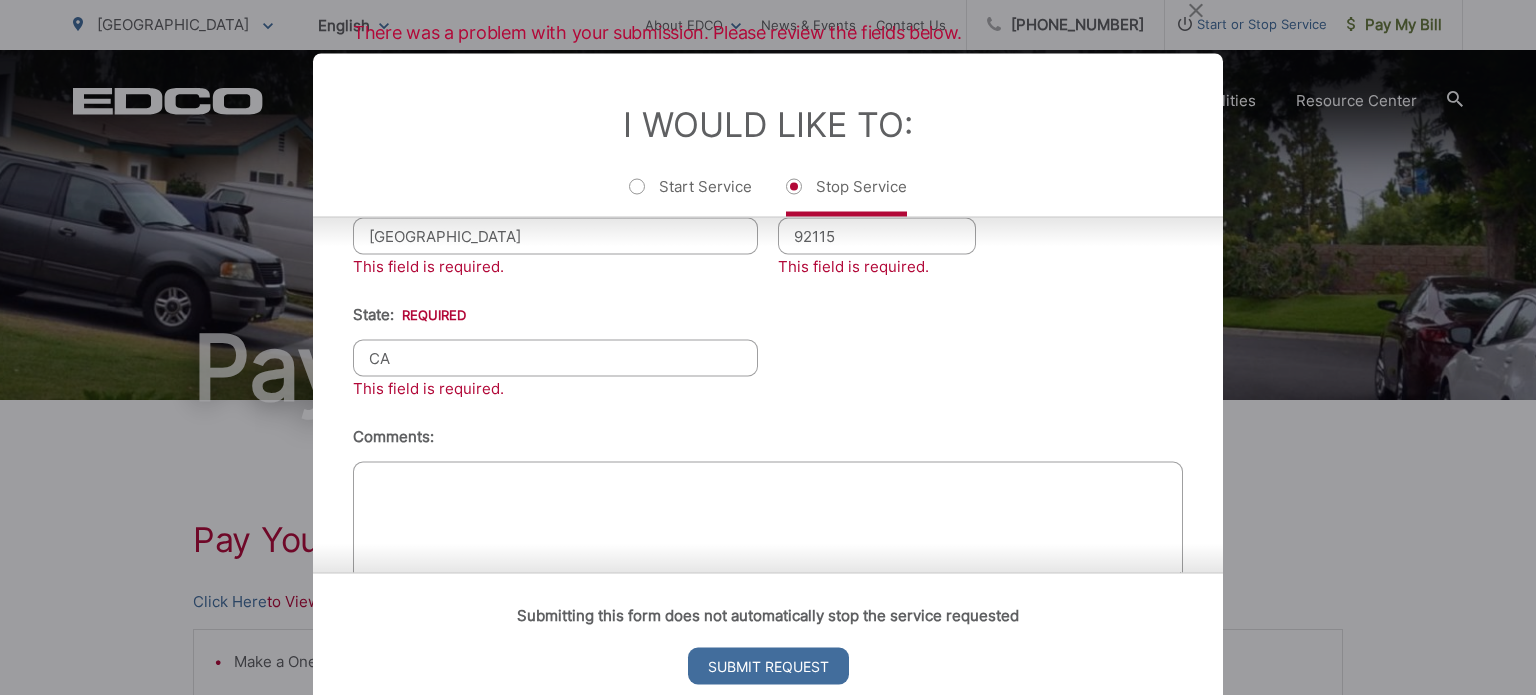 type on "CA" 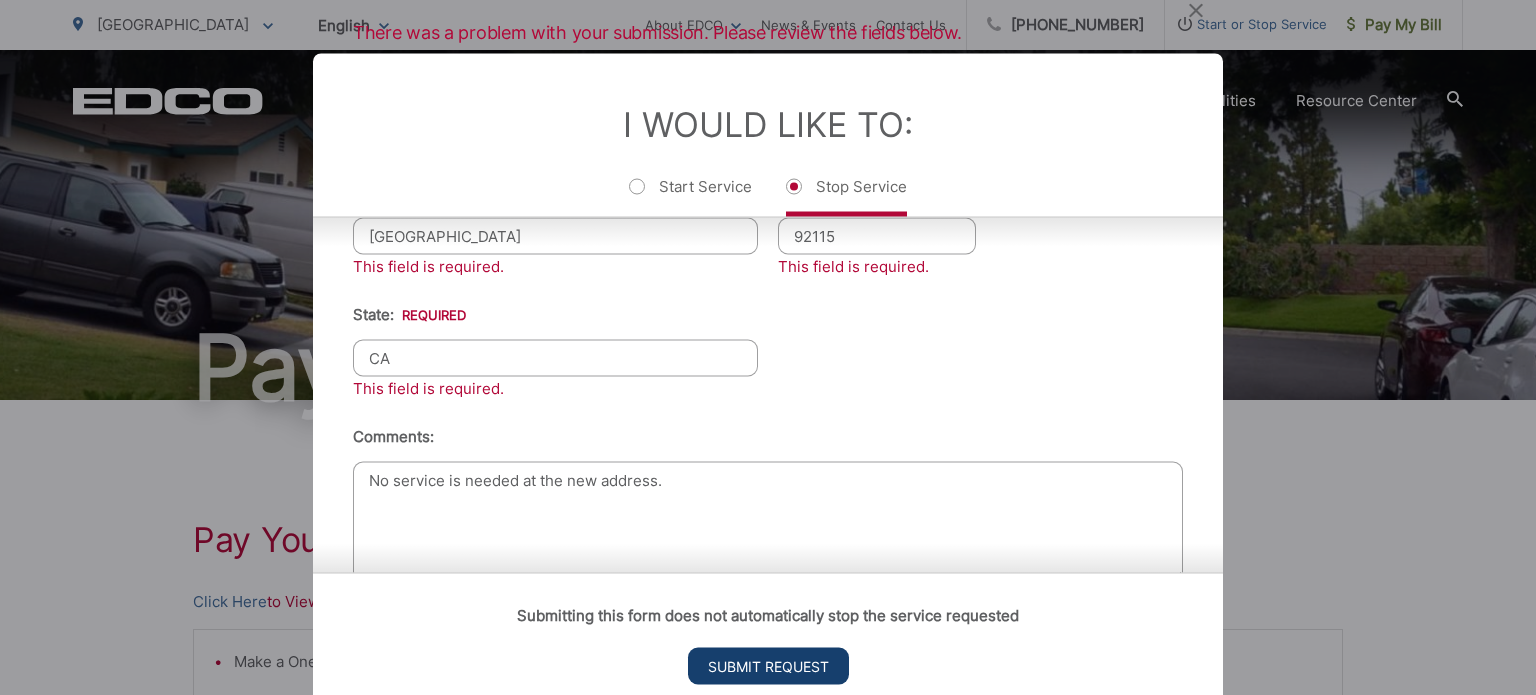 type on "No service is needed at the new address." 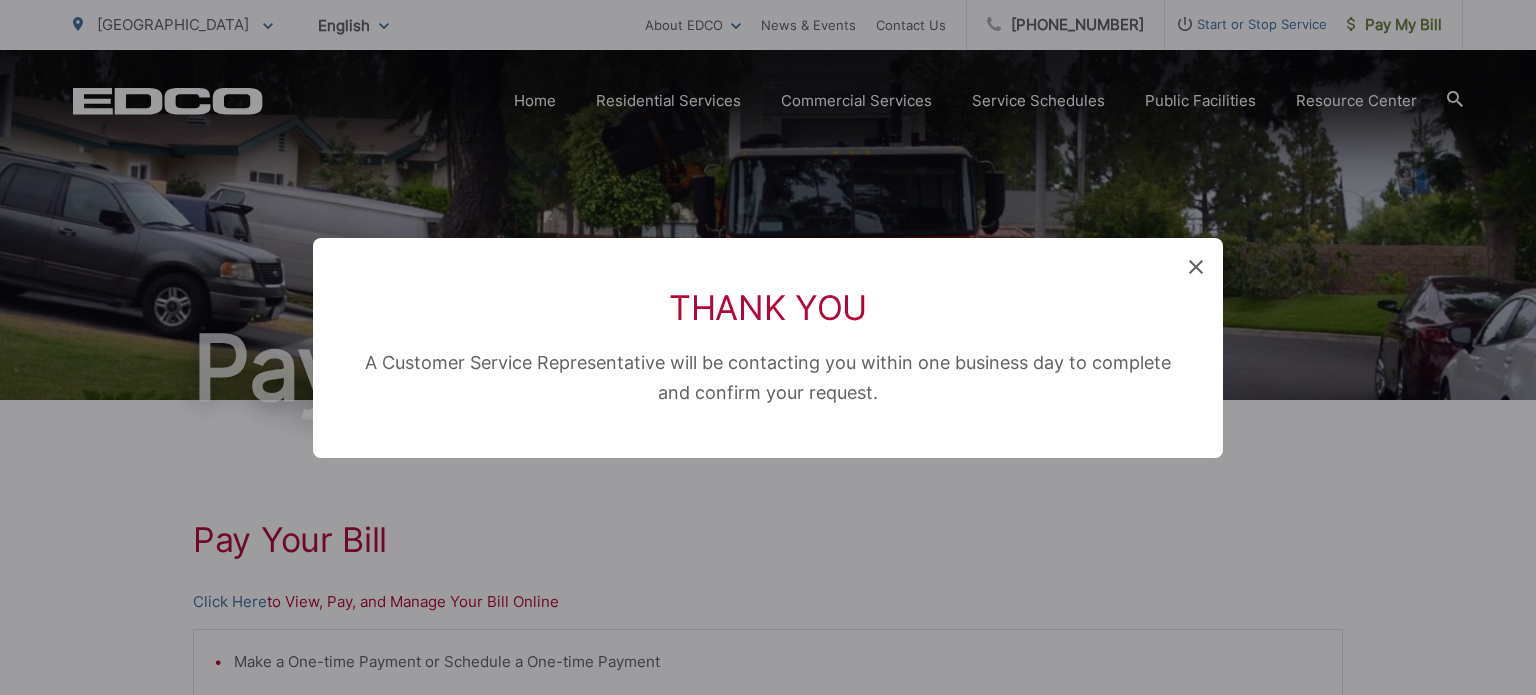 scroll, scrollTop: 138, scrollLeft: 0, axis: vertical 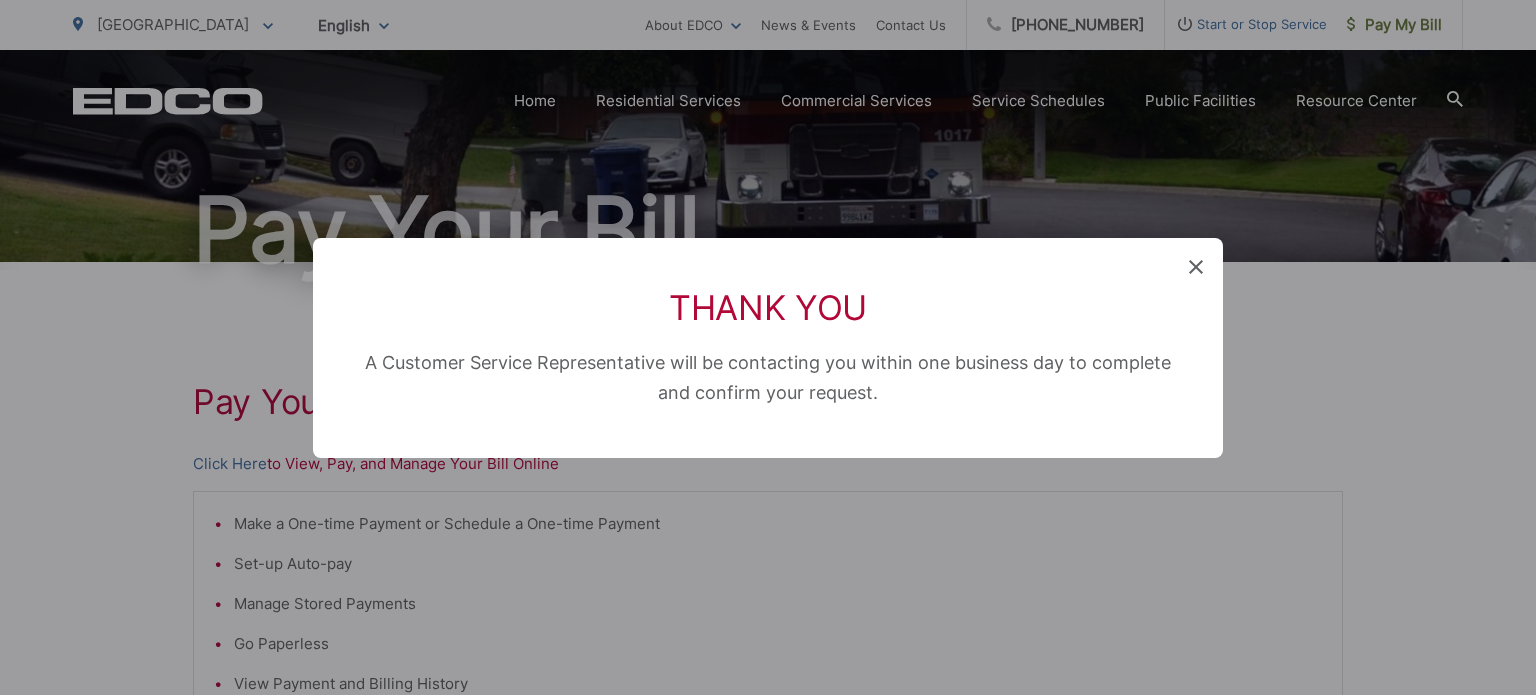 click 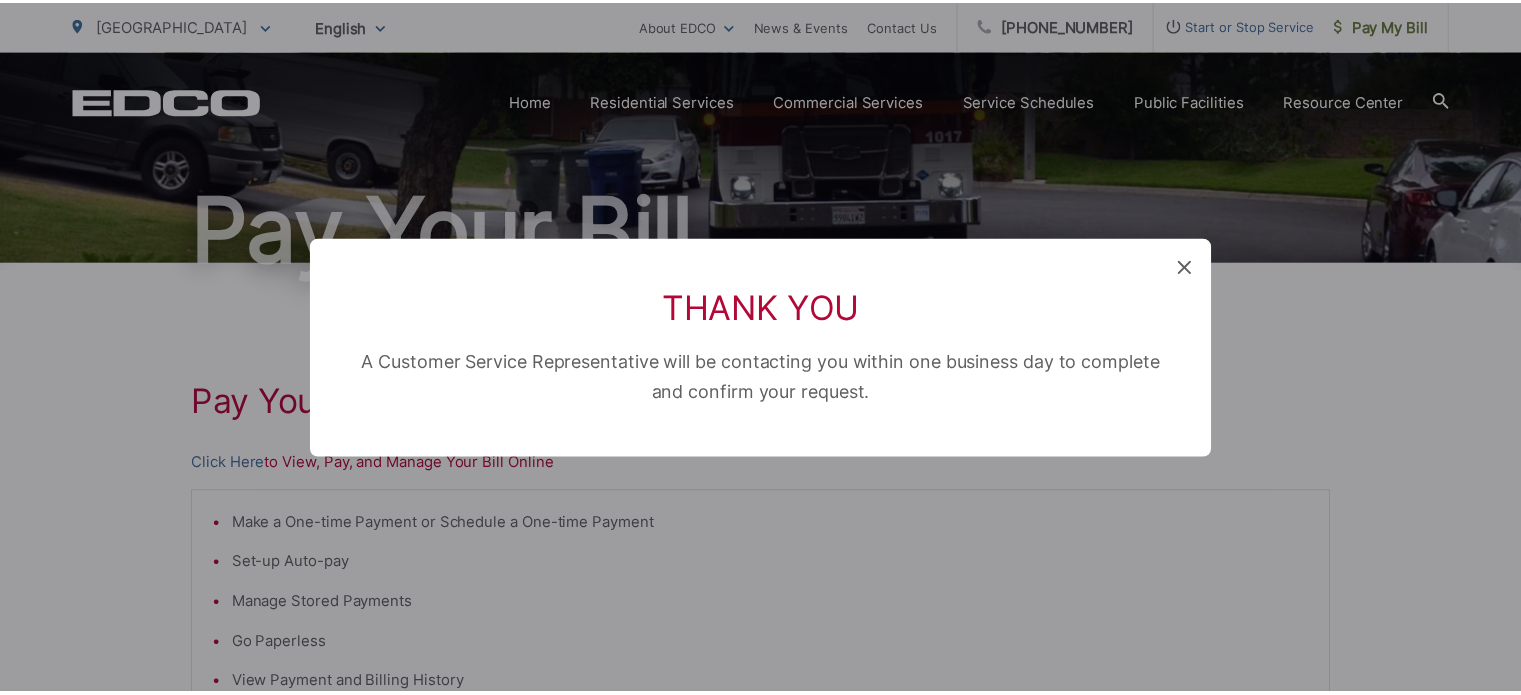 scroll, scrollTop: 80, scrollLeft: 0, axis: vertical 